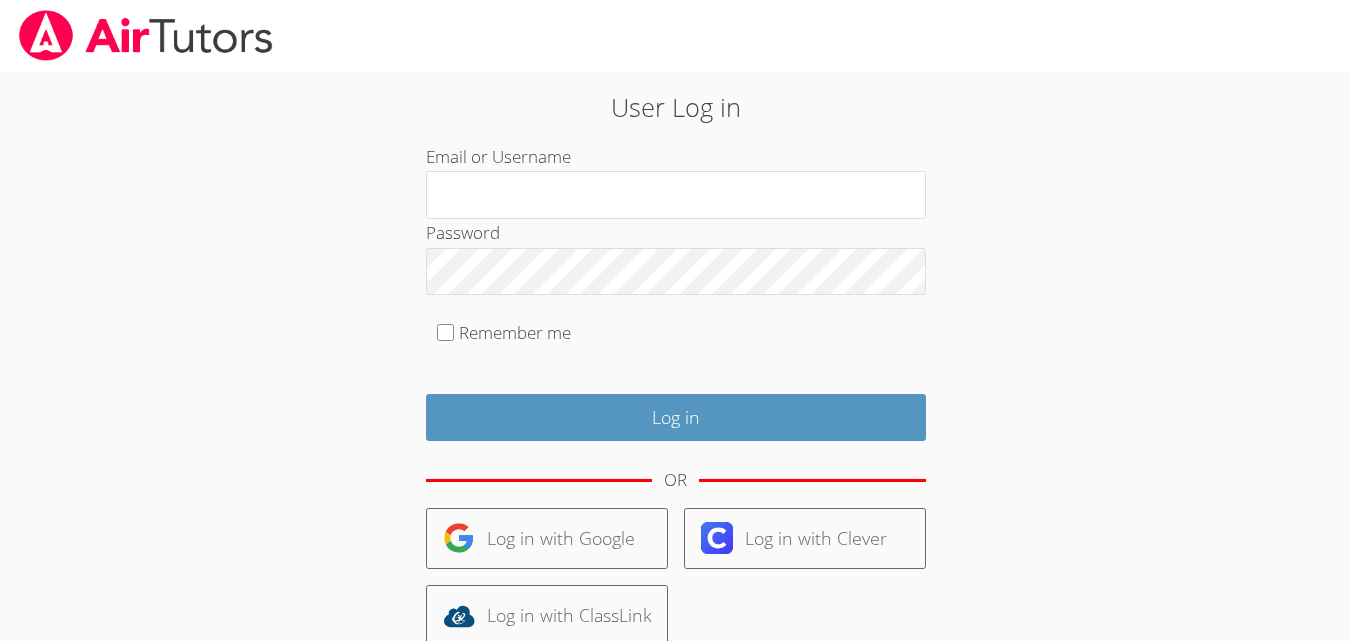 scroll, scrollTop: 0, scrollLeft: 0, axis: both 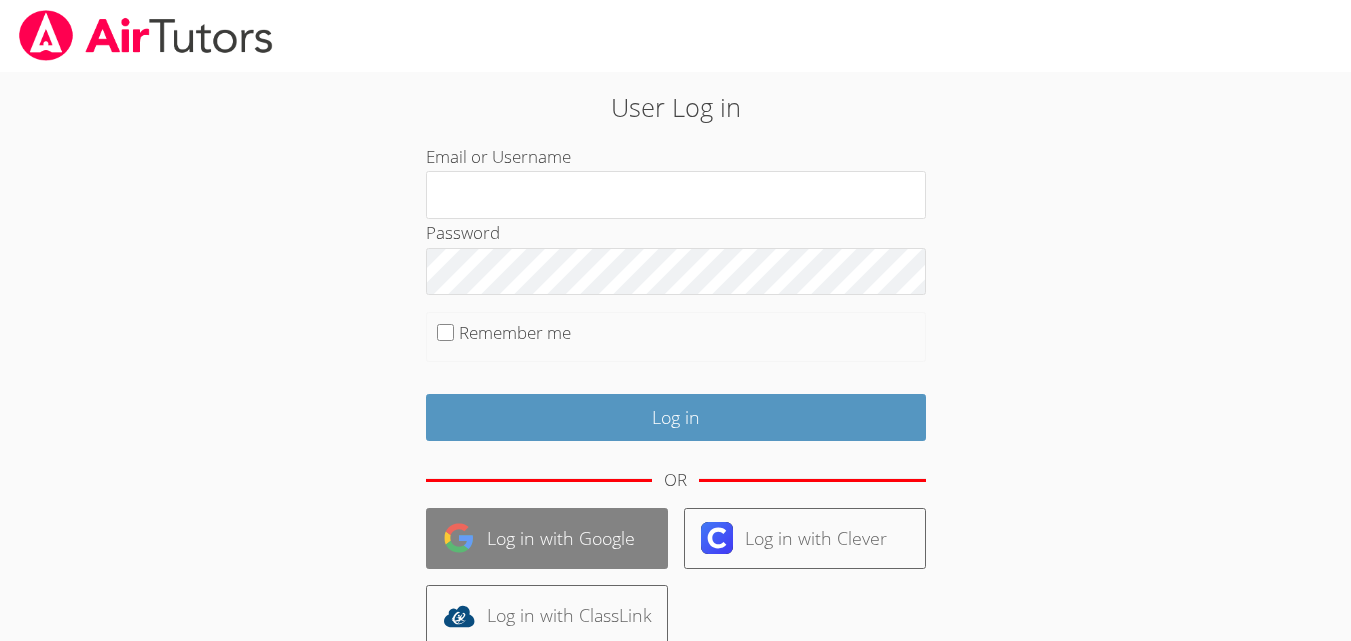 click on "Log in with Google" at bounding box center (547, 538) 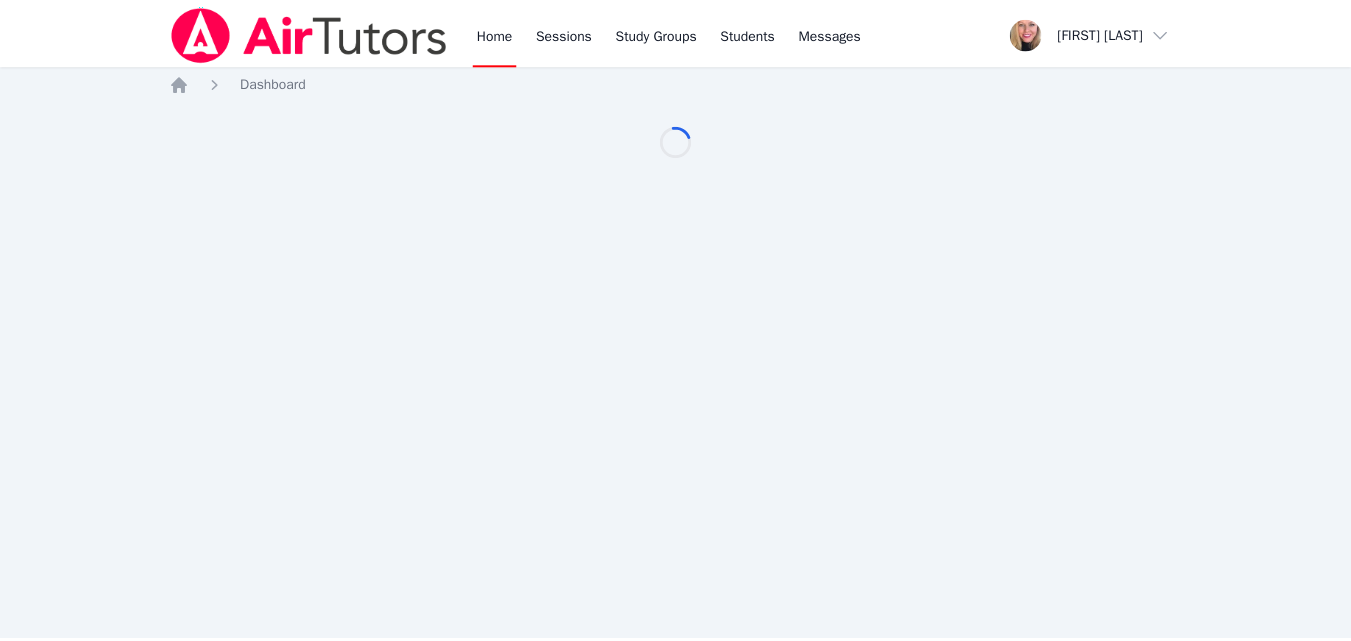 scroll, scrollTop: 0, scrollLeft: 0, axis: both 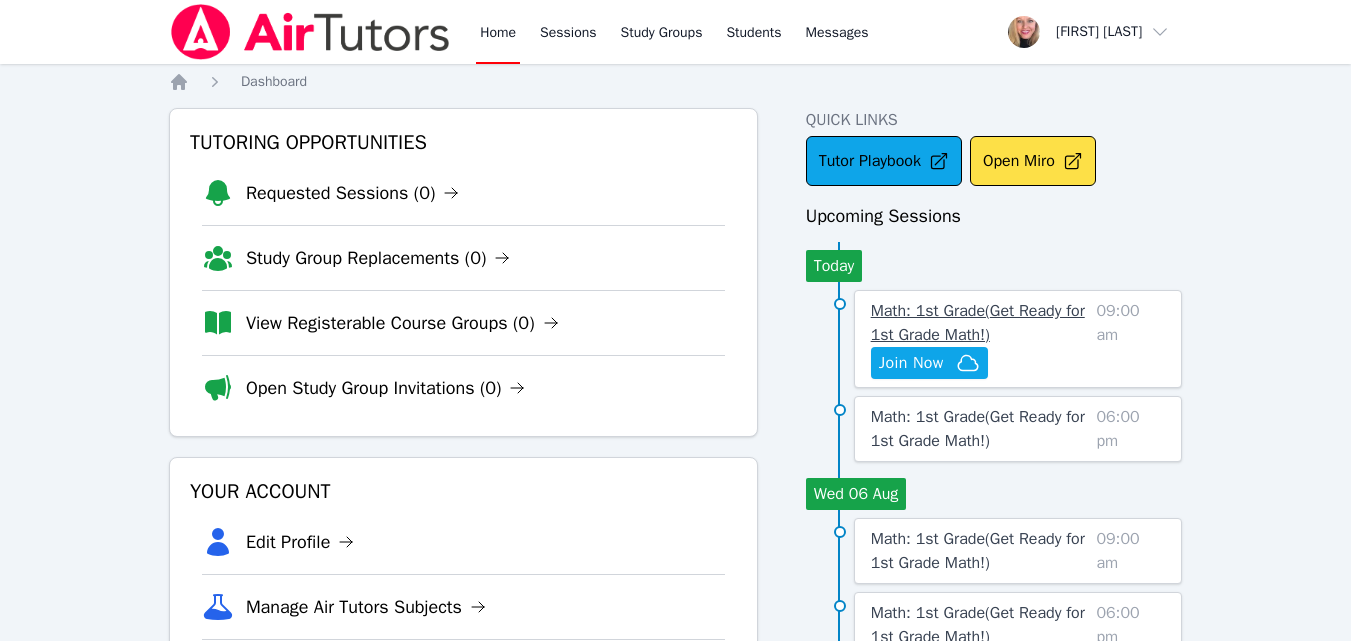 click on "Math: 1st Grade  ( Get Ready for 1st Grade Math! )" at bounding box center [978, 323] 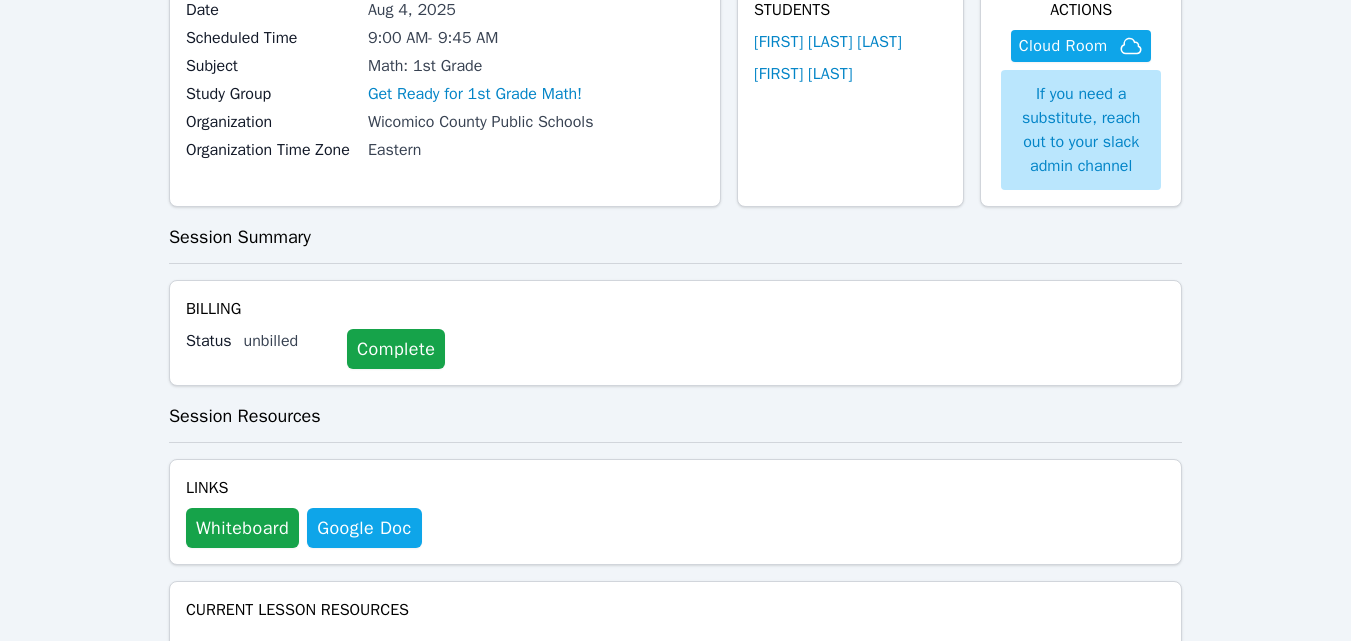 scroll, scrollTop: 300, scrollLeft: 0, axis: vertical 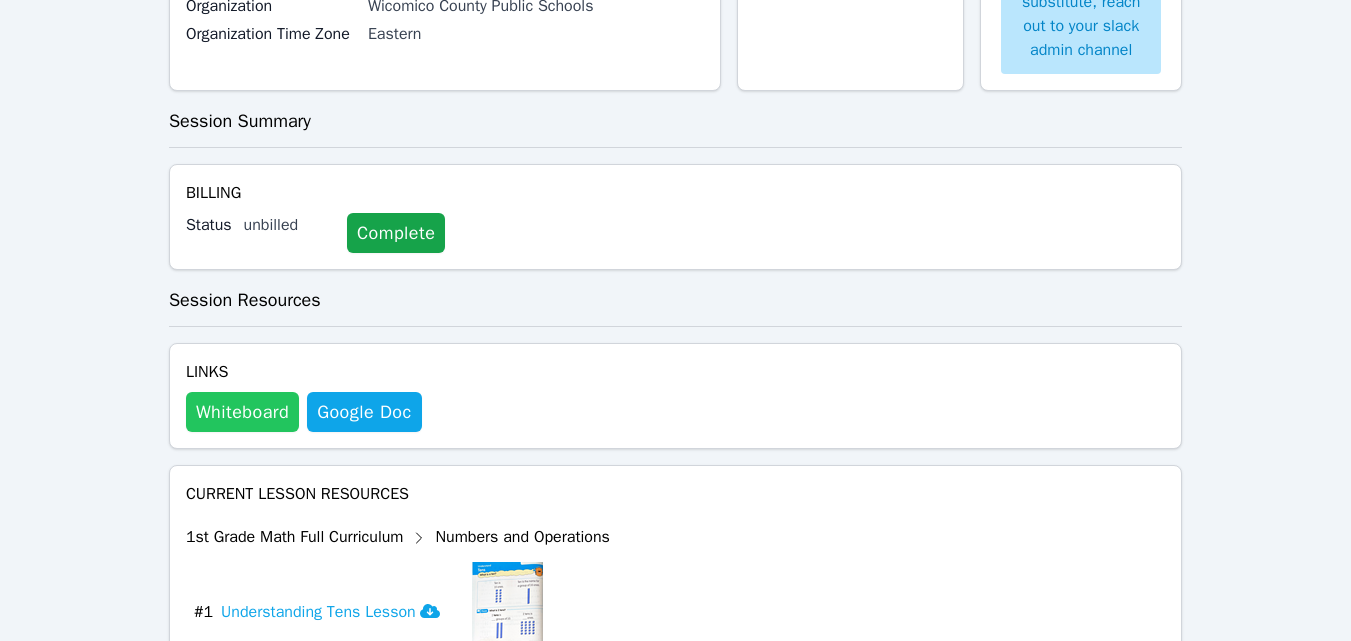 click on "Whiteboard" at bounding box center [242, 412] 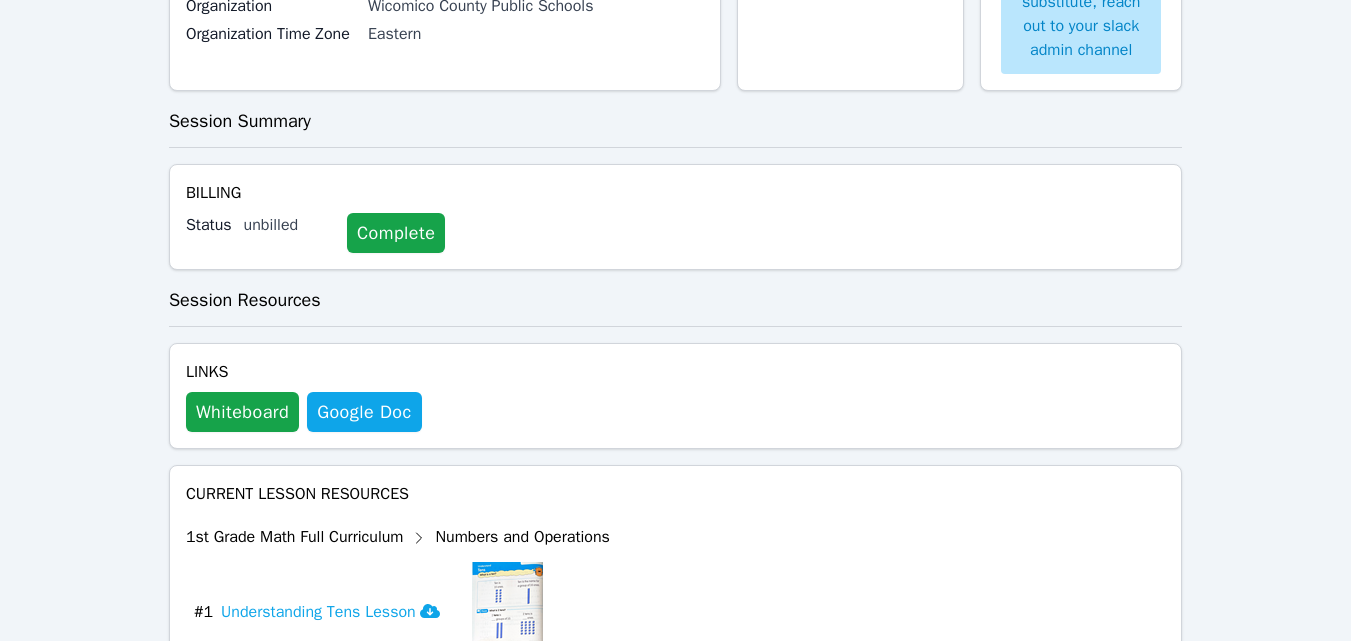 scroll, scrollTop: 0, scrollLeft: 0, axis: both 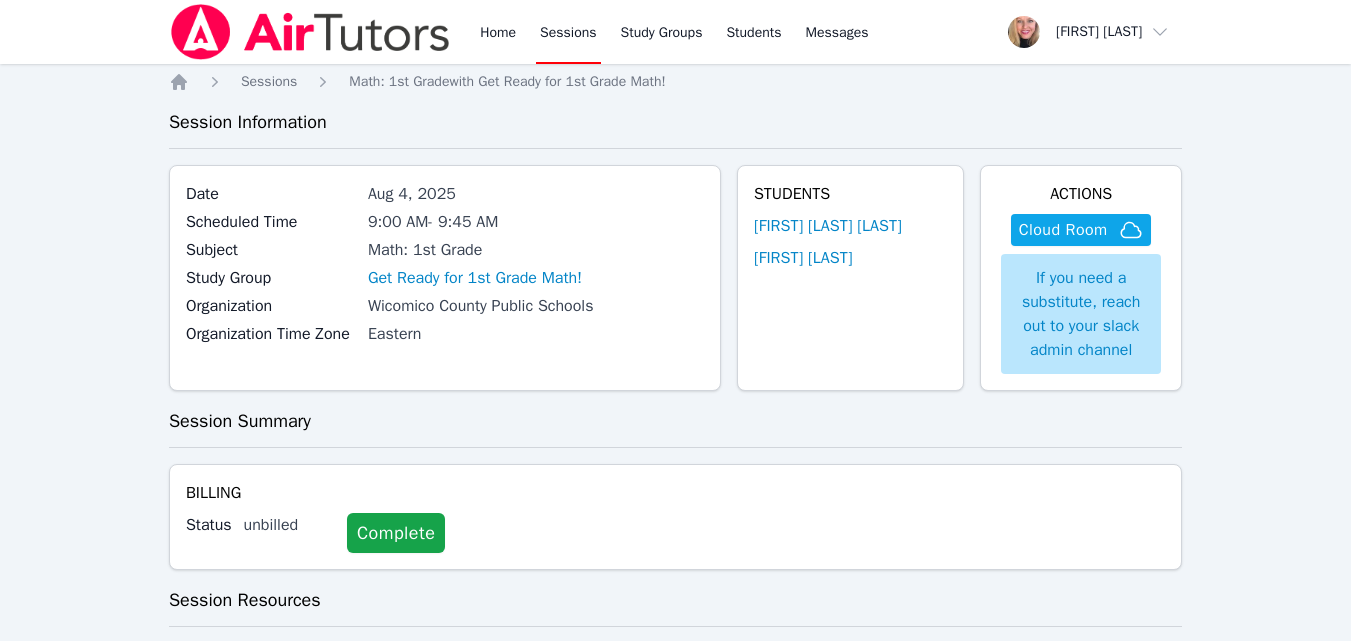 click at bounding box center (310, 32) 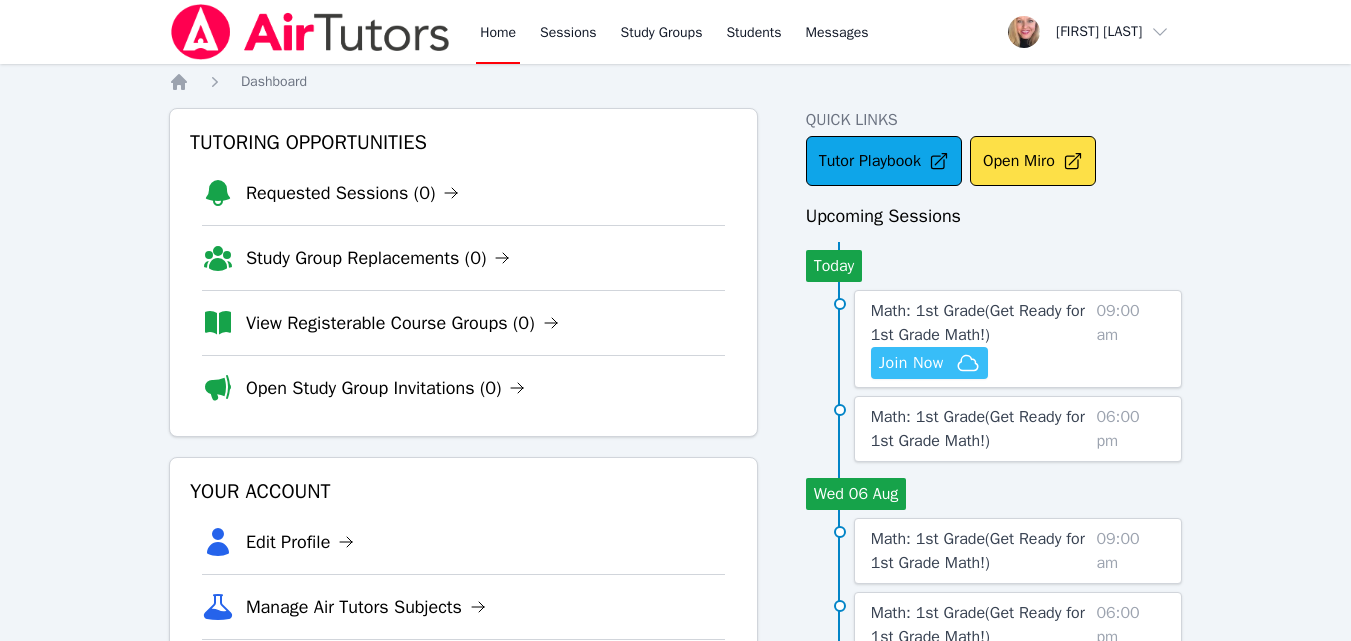 click on "Join Now" at bounding box center [911, 363] 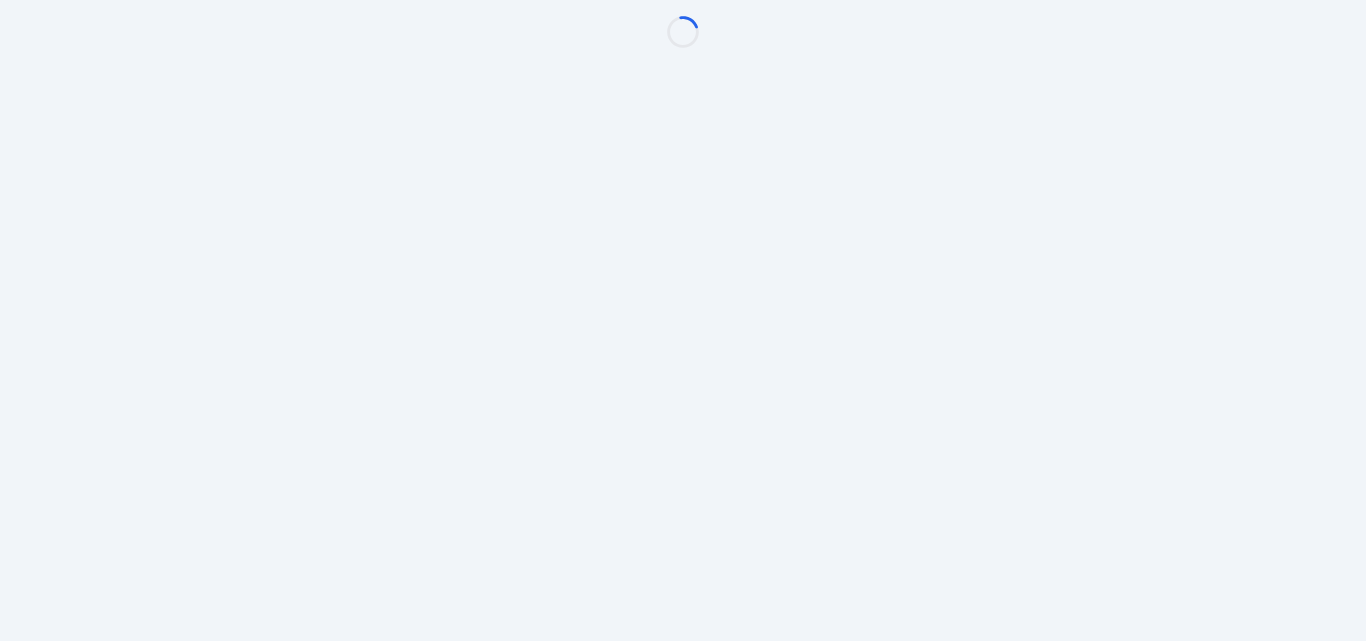 scroll, scrollTop: 0, scrollLeft: 0, axis: both 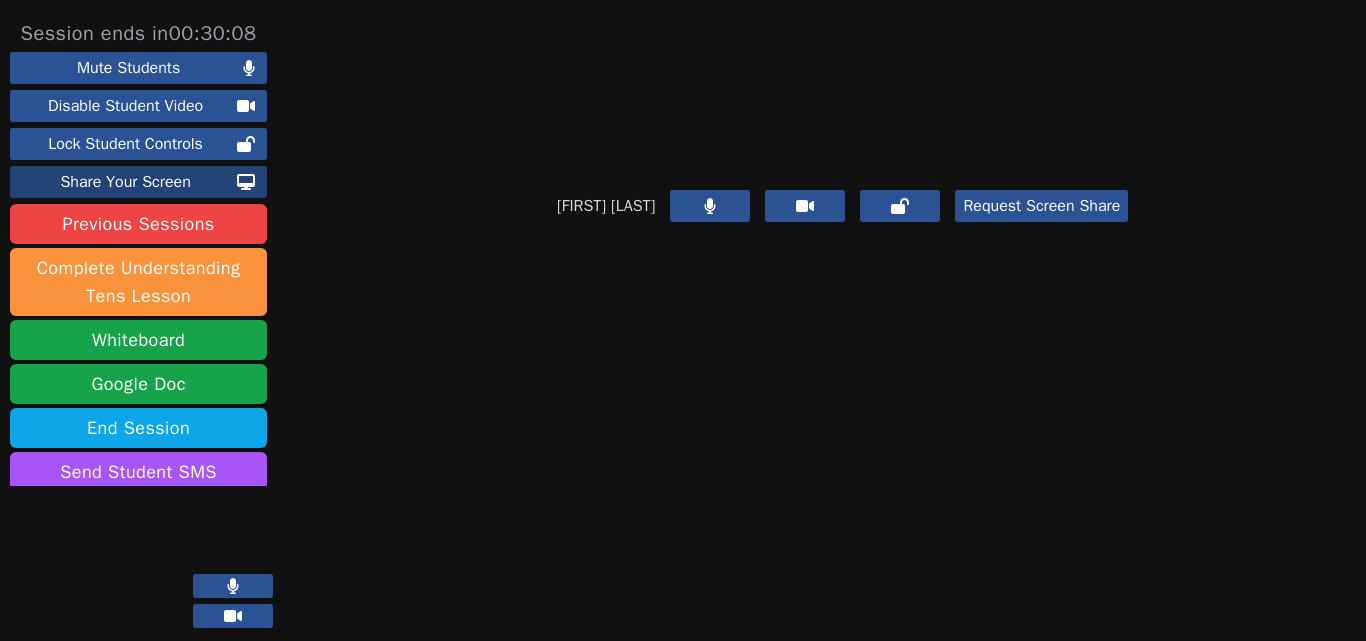 click on "Share Your Screen" at bounding box center [125, 182] 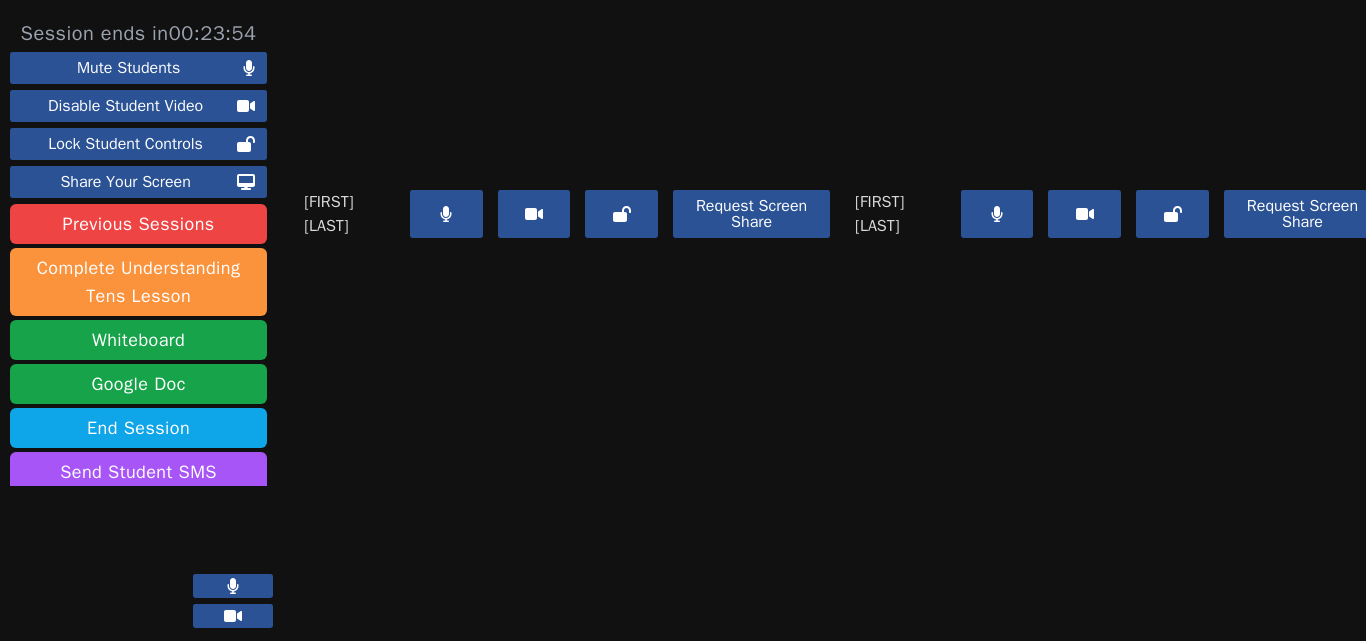 click at bounding box center (997, 214) 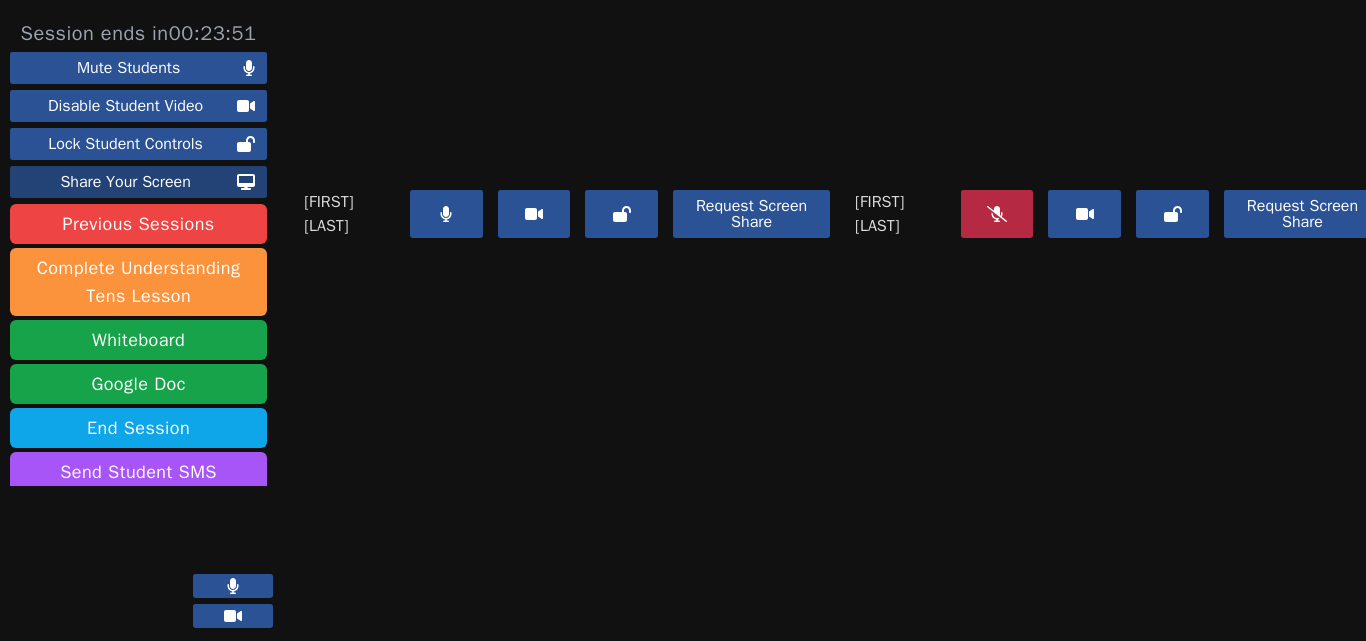 click on "Share Your Screen" at bounding box center [125, 182] 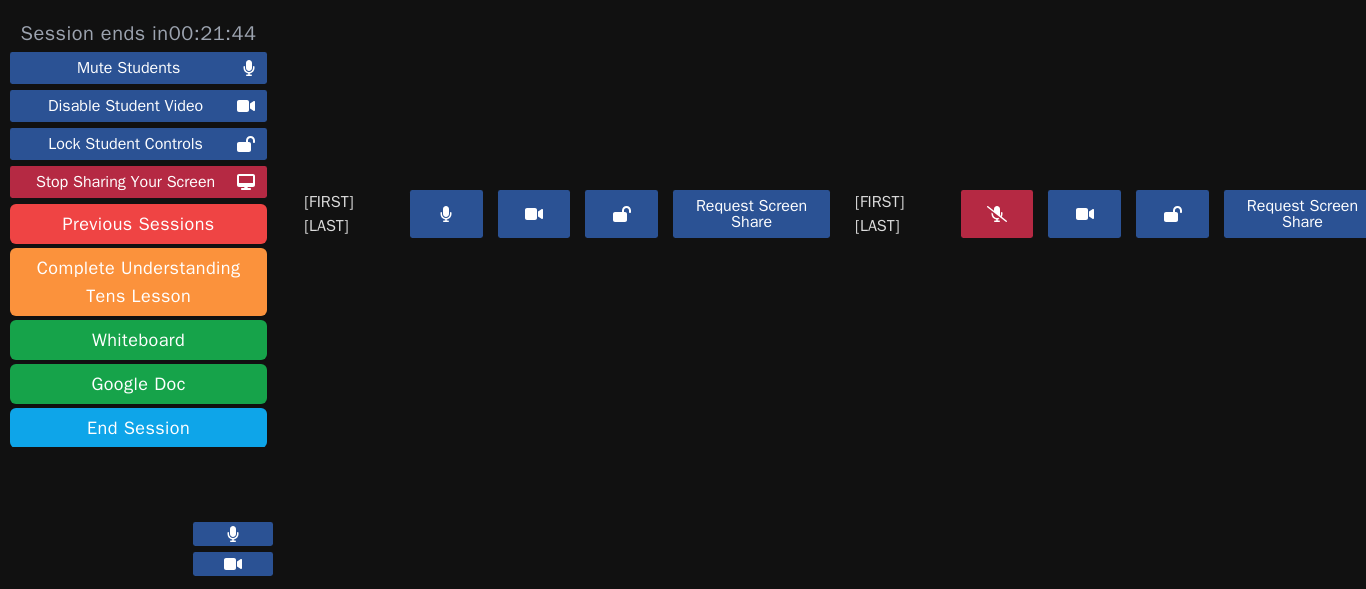 click at bounding box center [997, 214] 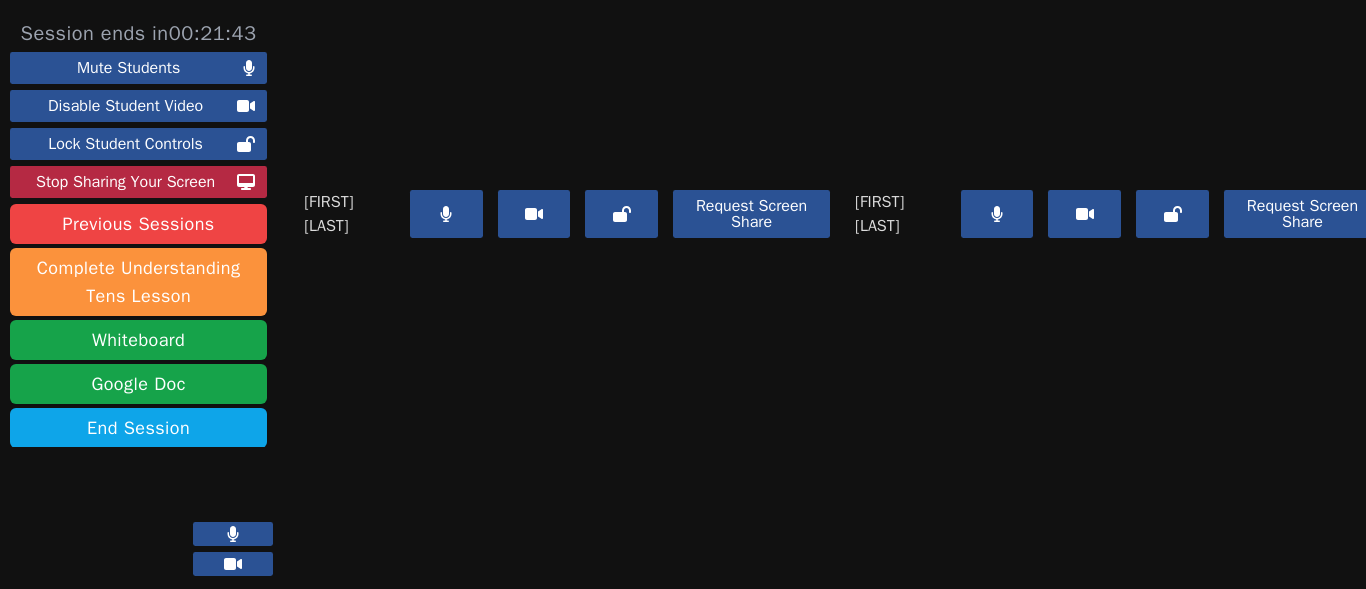 click at bounding box center [446, 214] 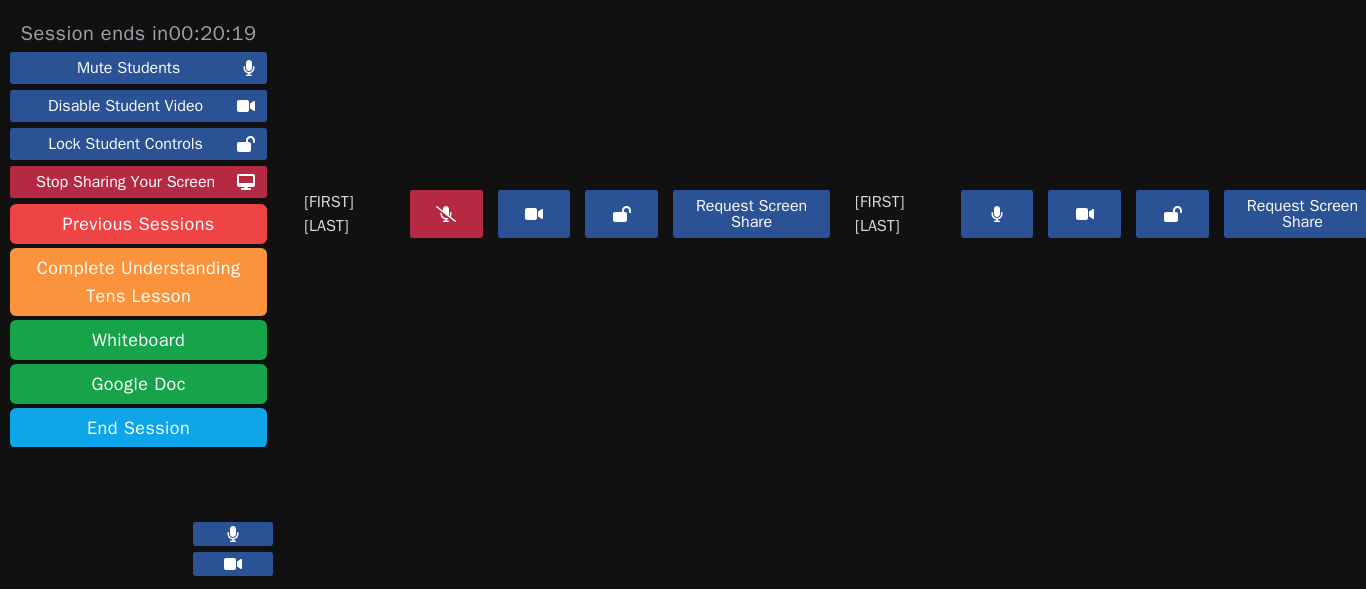click 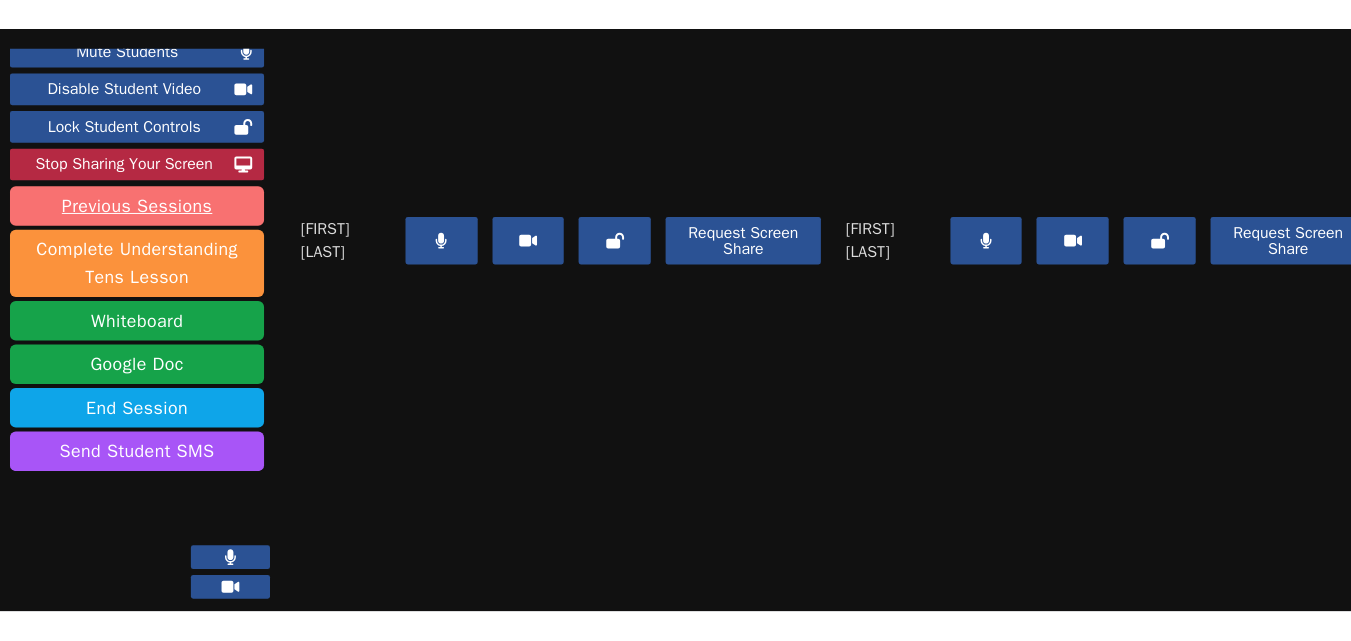 scroll, scrollTop: 0, scrollLeft: 0, axis: both 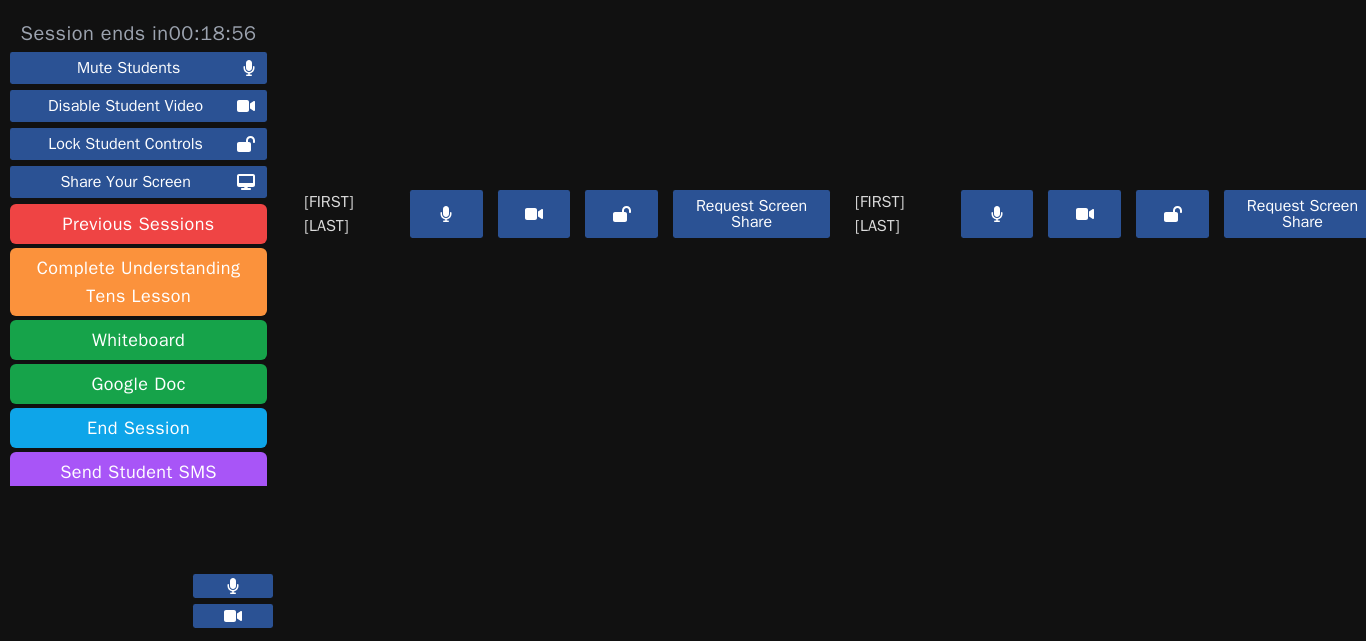 type 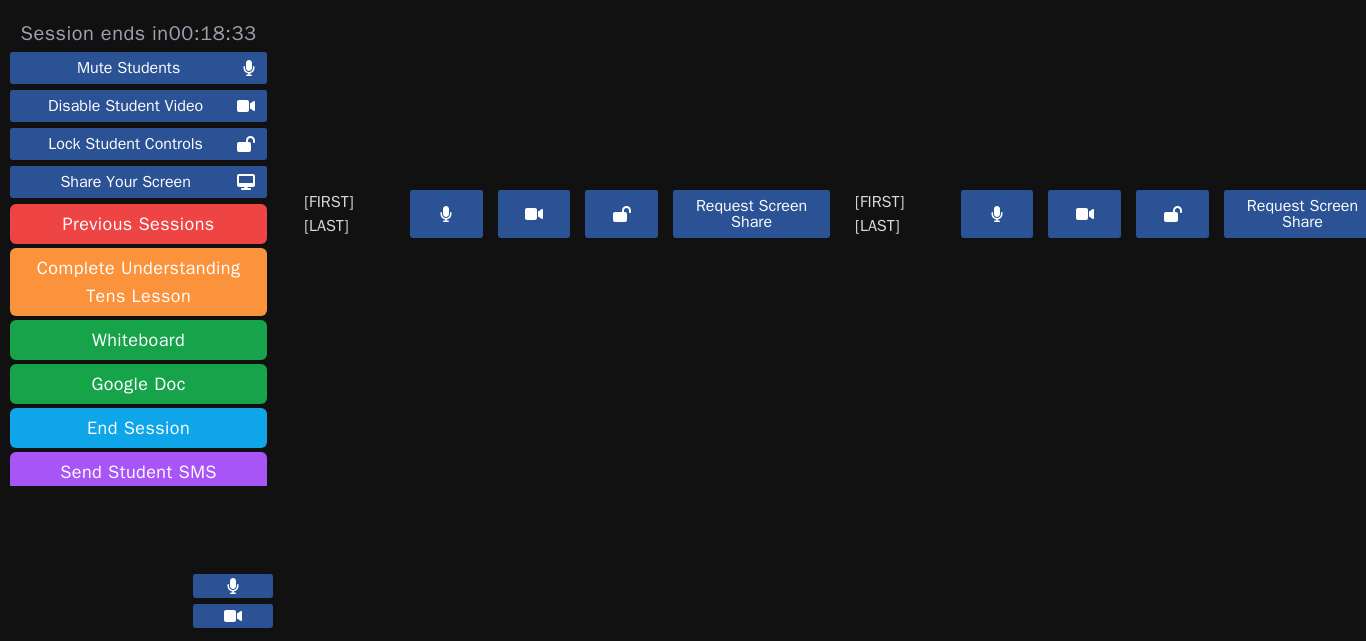 click at bounding box center [997, 214] 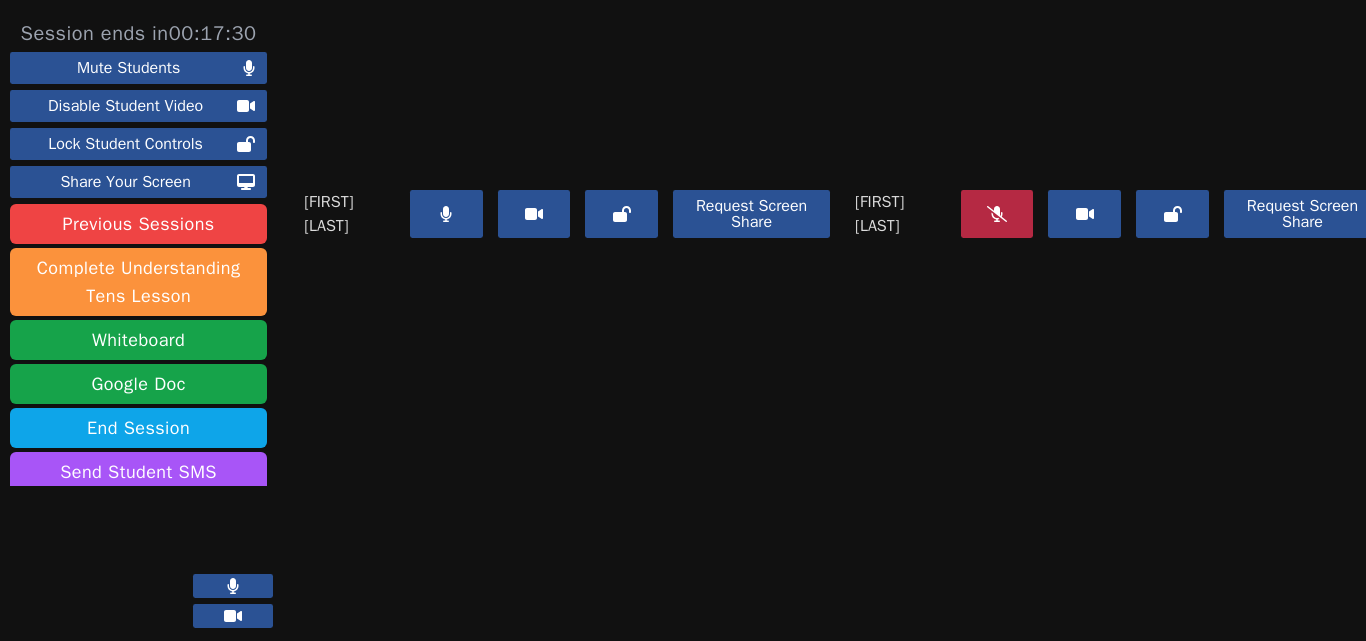 click at bounding box center (997, 214) 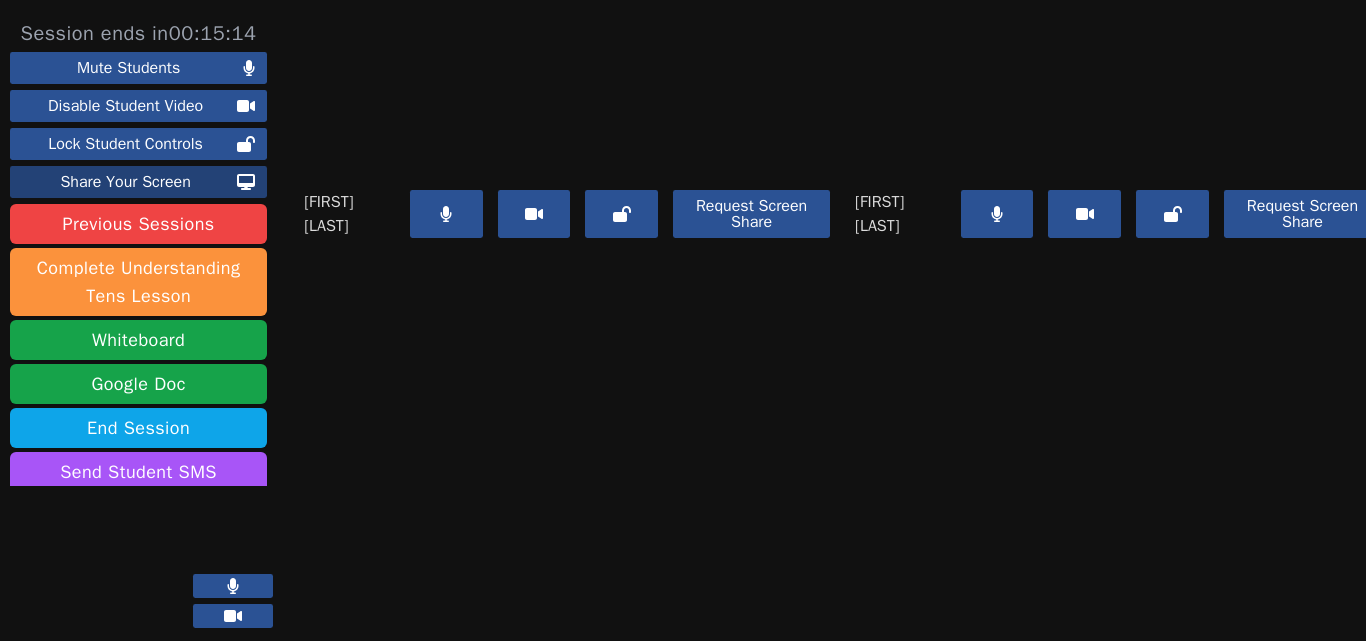 click on "Share Your Screen" at bounding box center (125, 182) 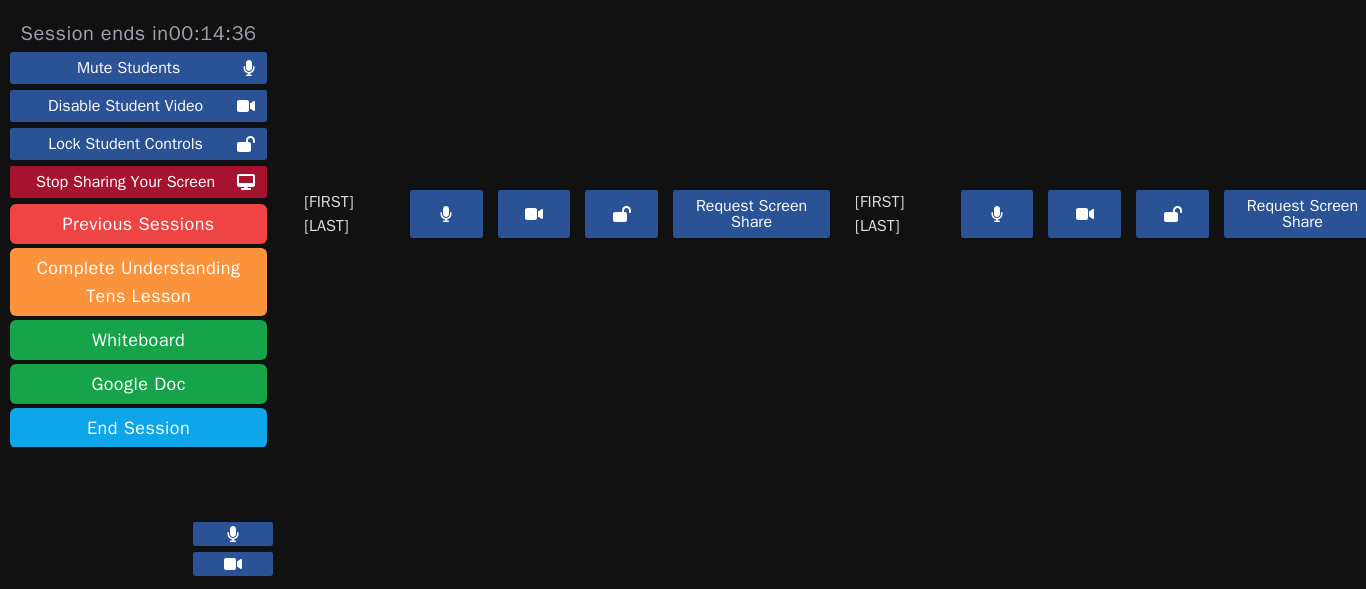 click on "Stop Sharing Your Screen" at bounding box center [125, 182] 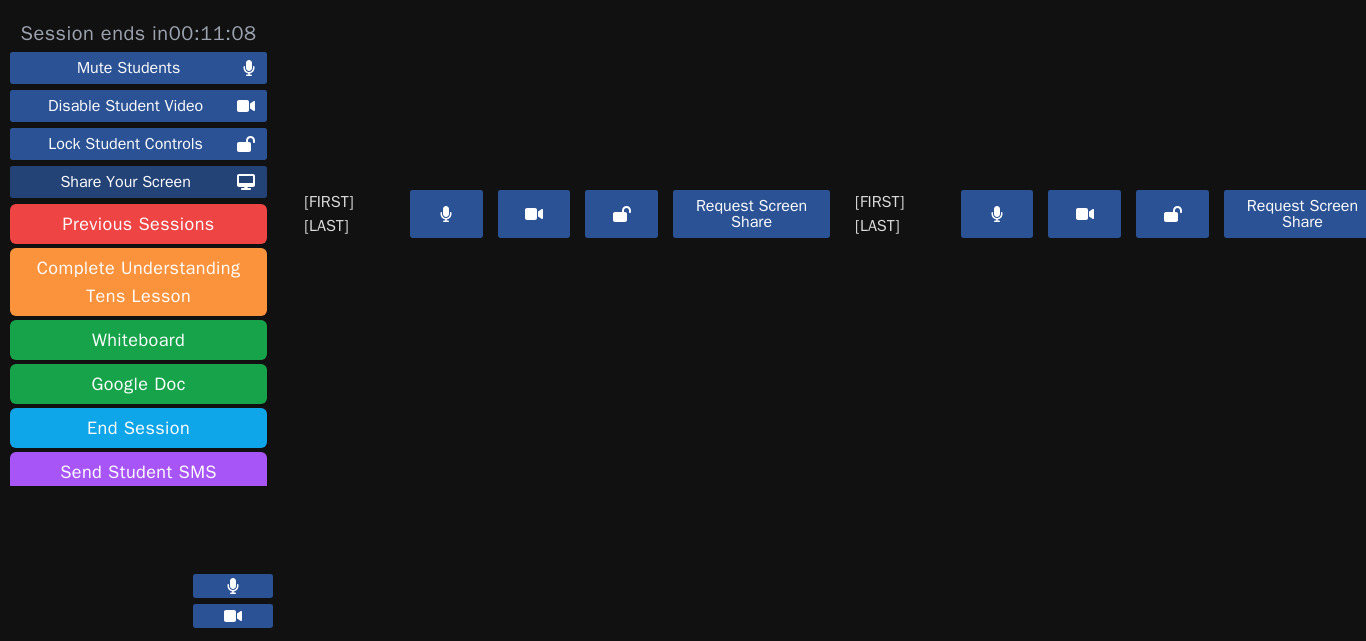 click on "Share Your Screen" at bounding box center [125, 182] 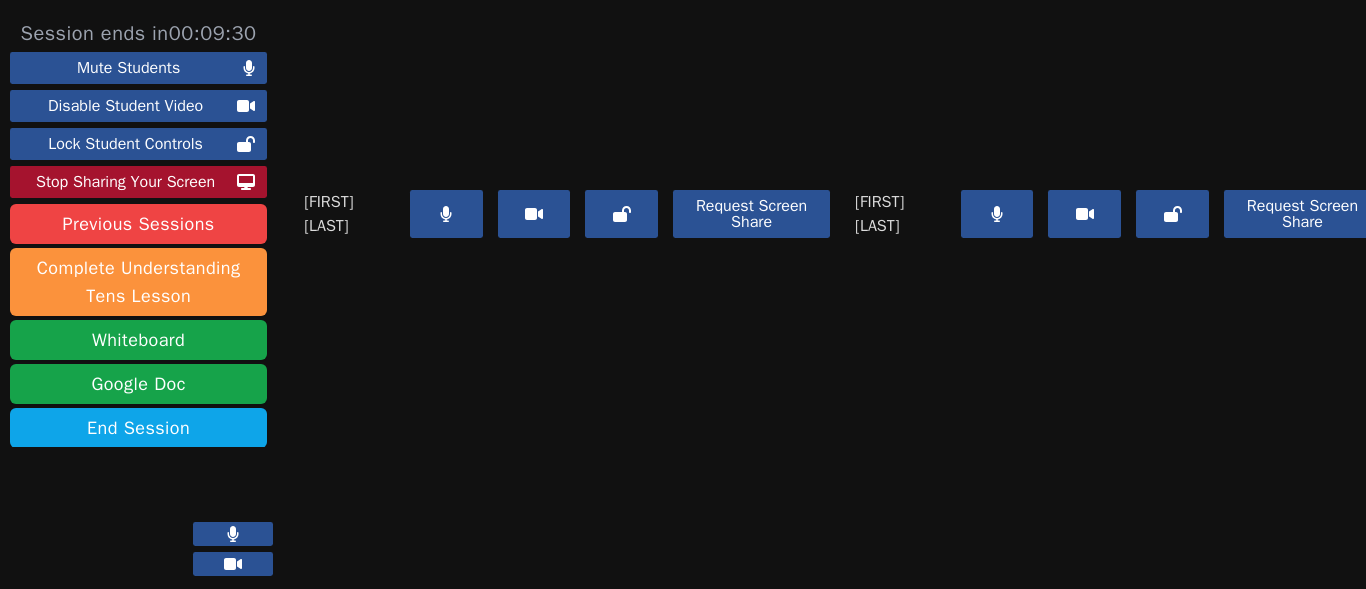 click on "Stop Sharing Your Screen" at bounding box center [125, 182] 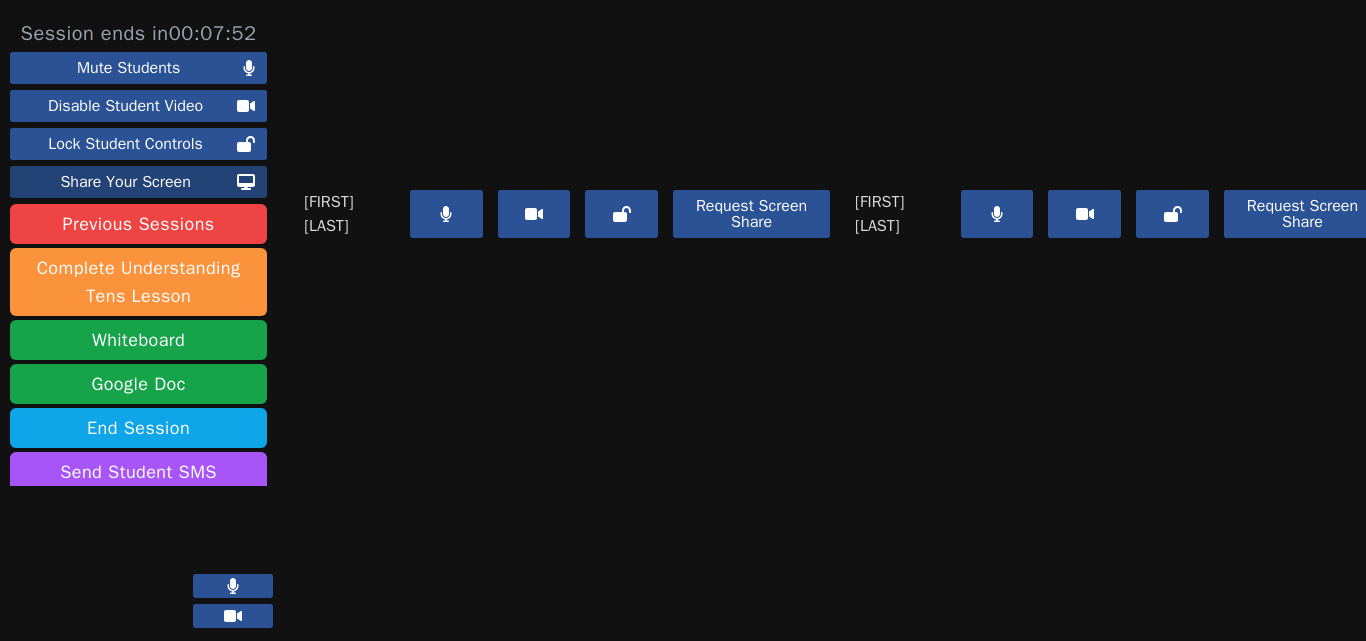 click on "Share Your Screen" at bounding box center (138, 182) 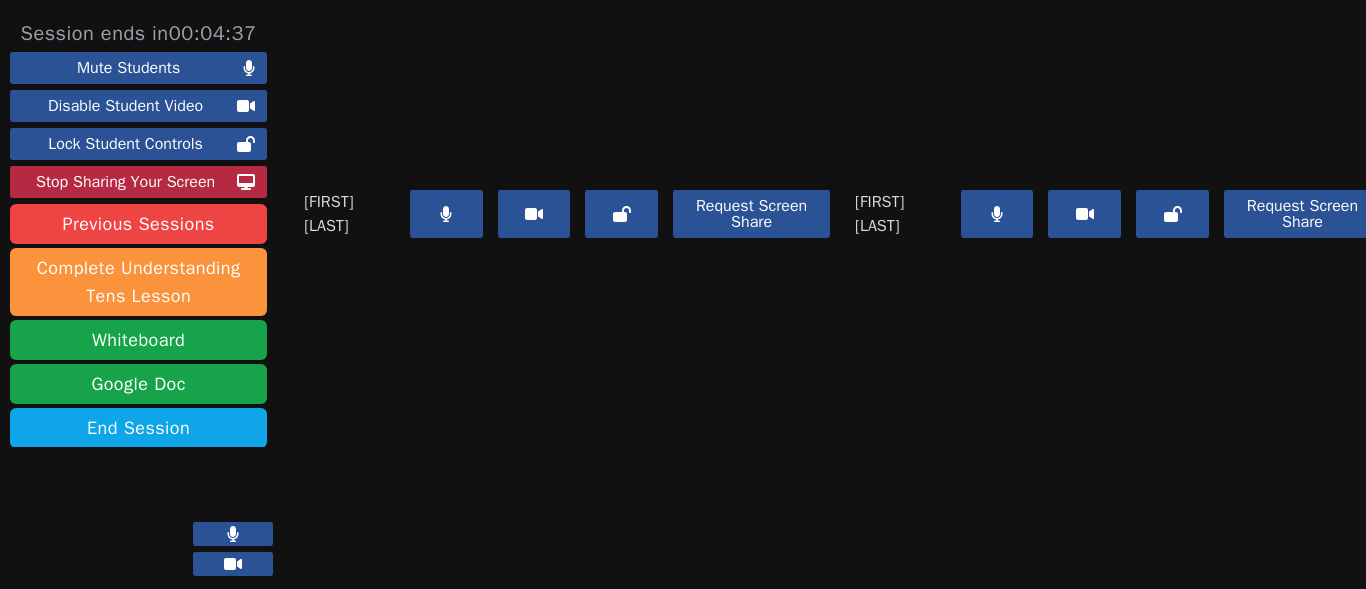 click at bounding box center [997, 214] 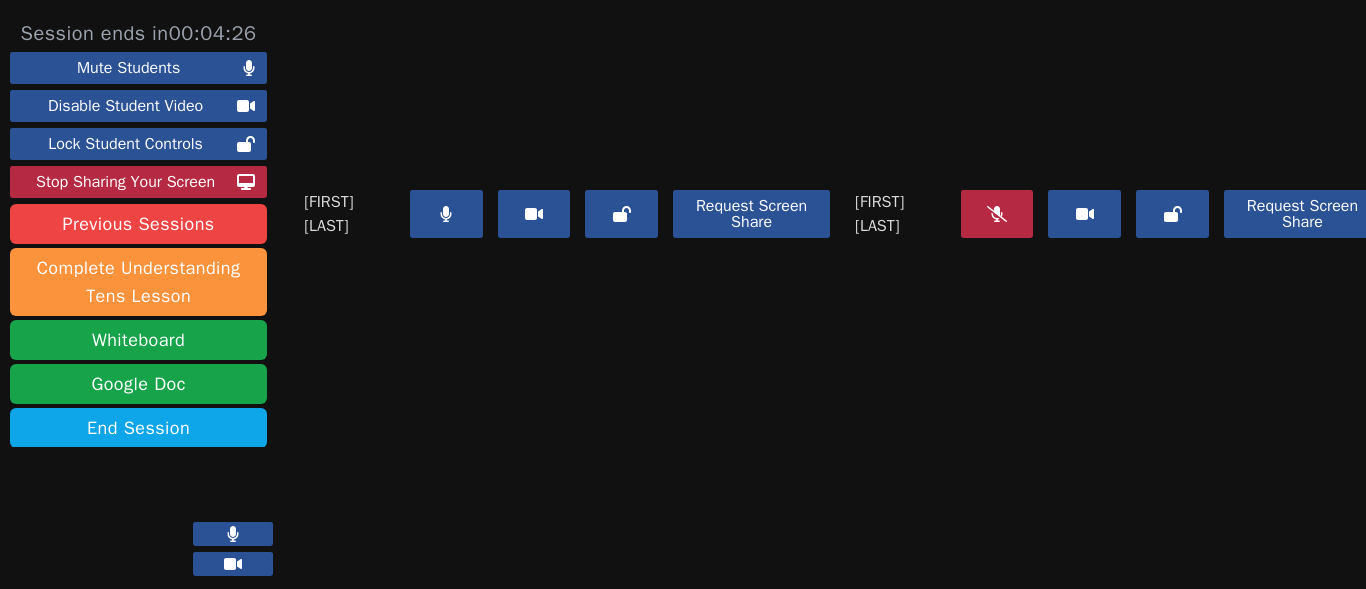 click at bounding box center (997, 214) 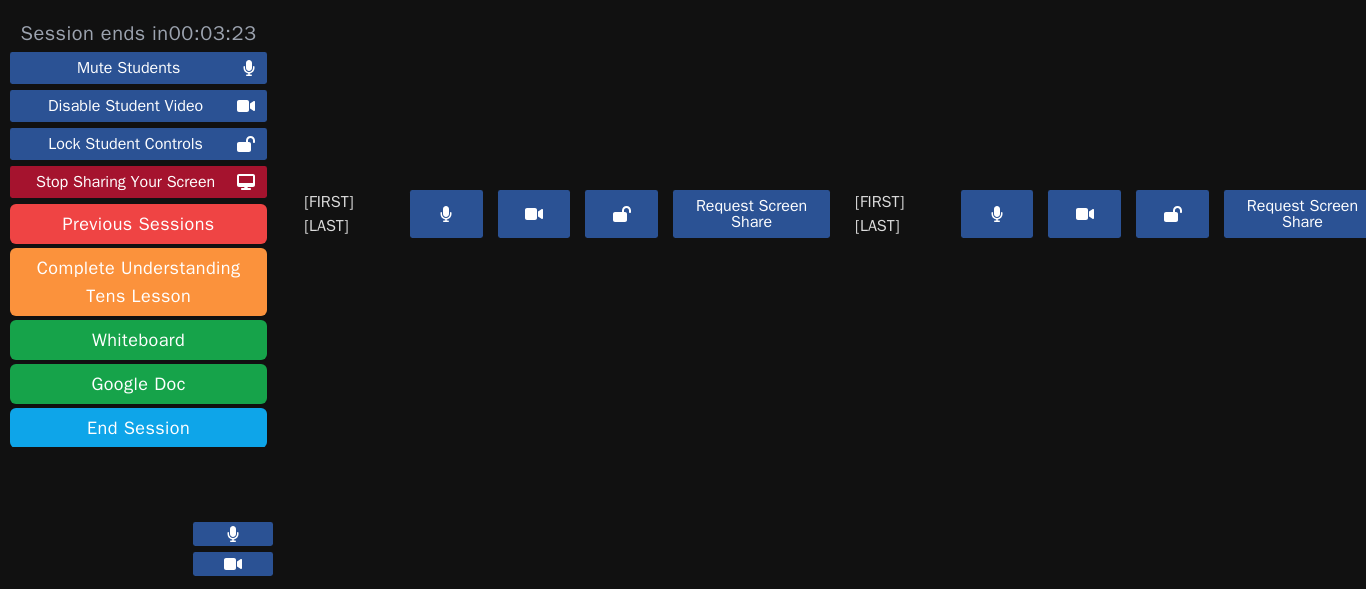 click on "Stop Sharing Your Screen" at bounding box center (125, 182) 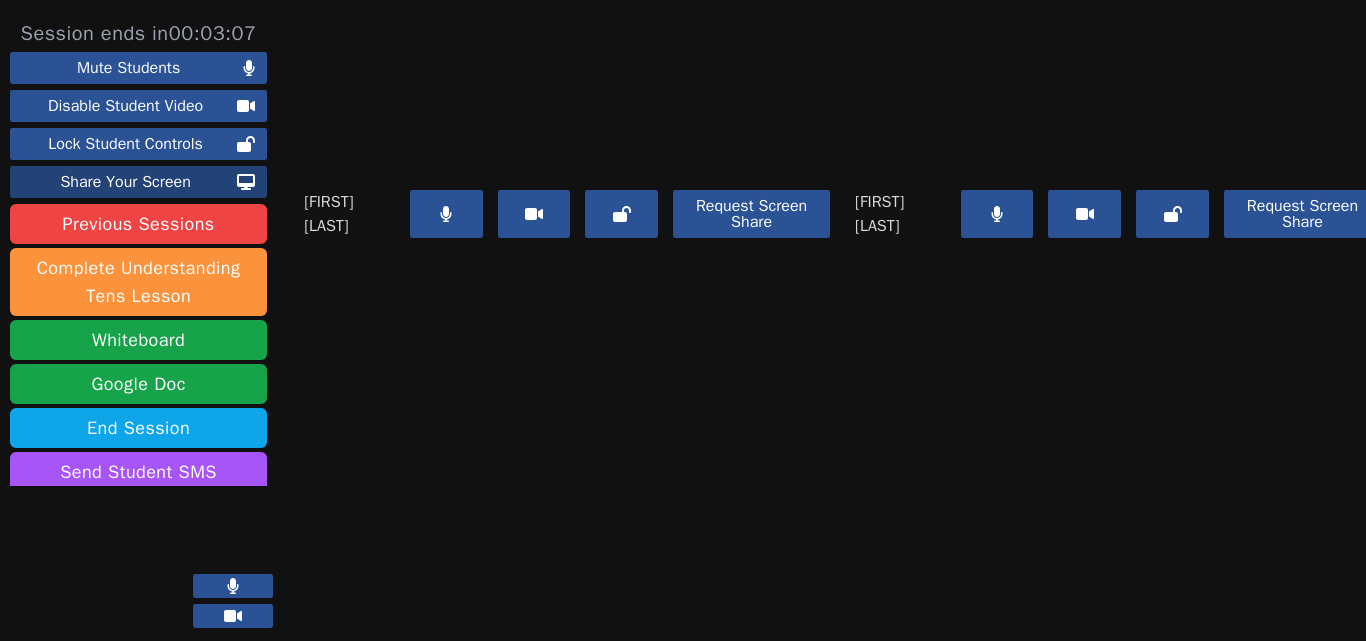 click on "Share Your Screen" at bounding box center [125, 182] 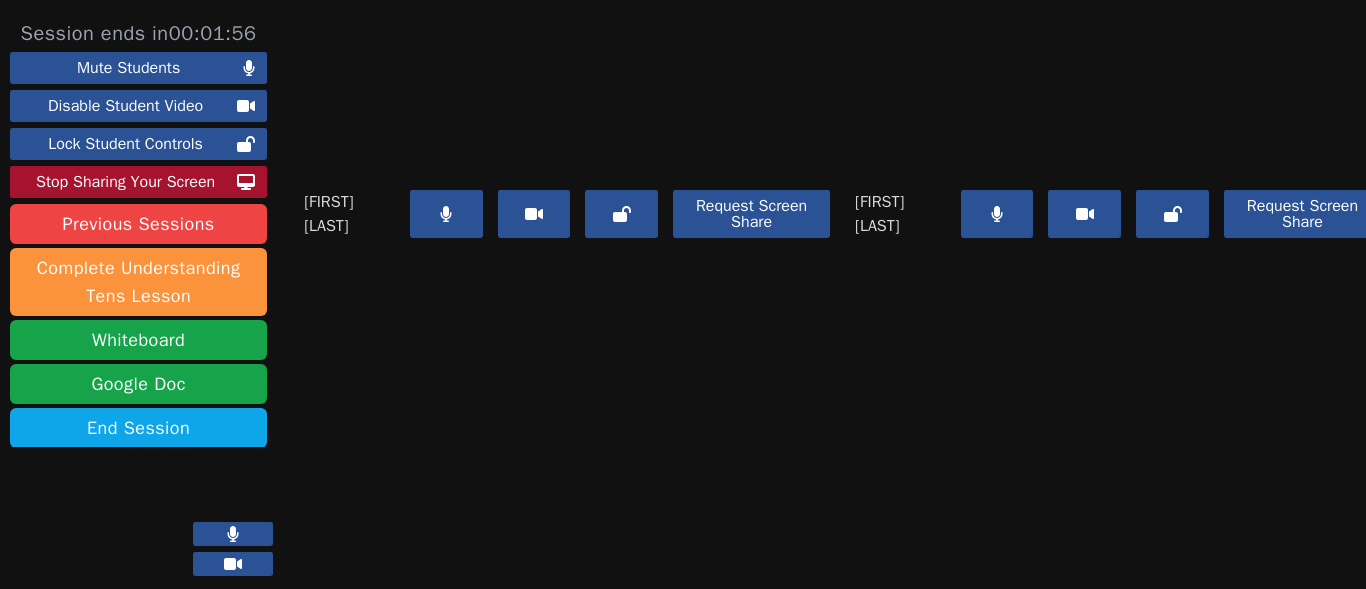 click on "Stop Sharing Your Screen" at bounding box center [125, 182] 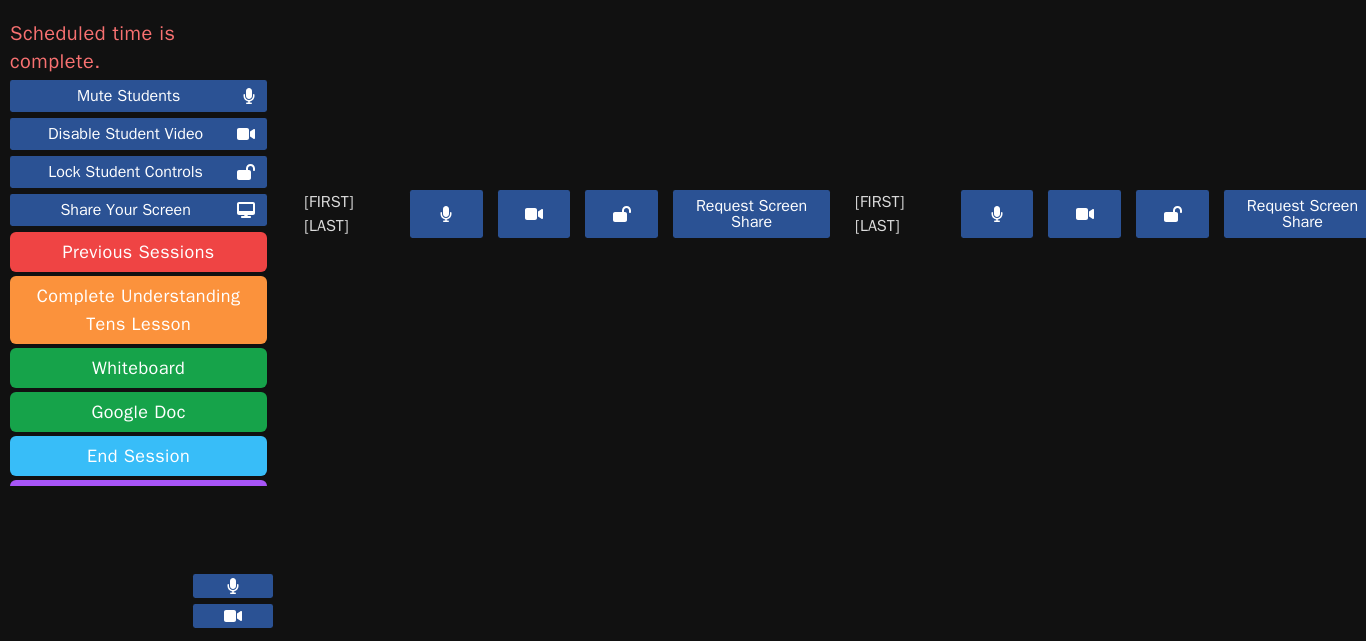 click on "End Session" at bounding box center [138, 456] 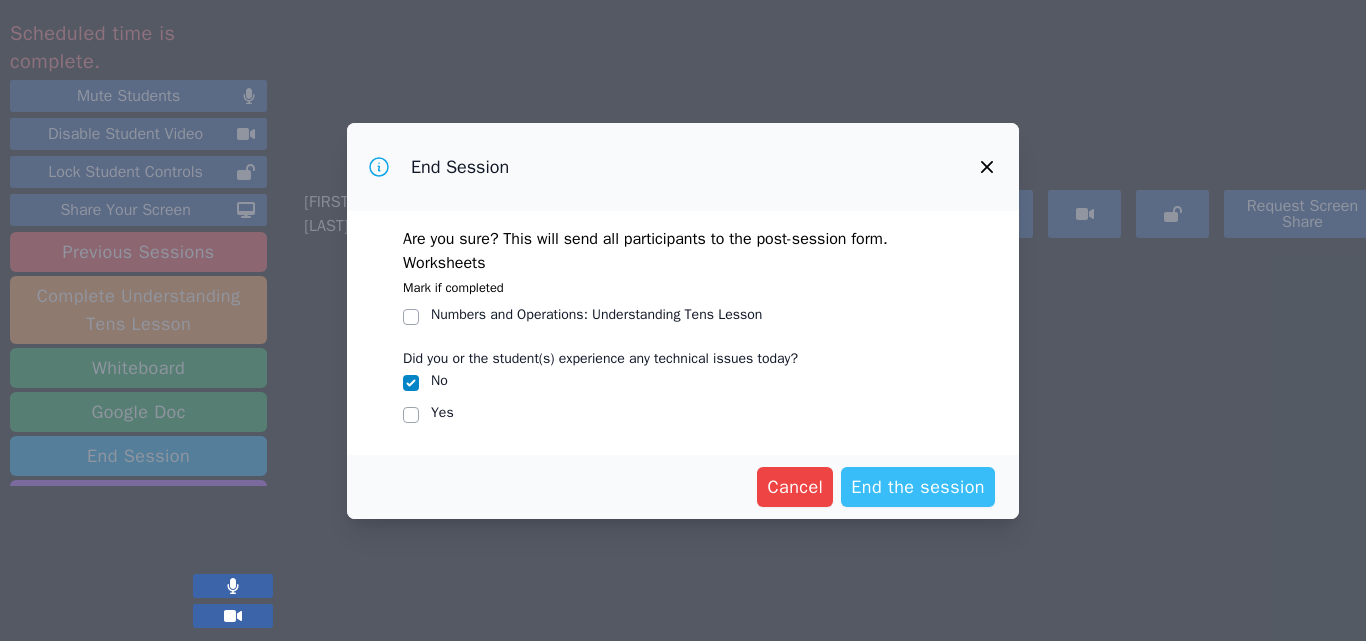 click on "End the session" at bounding box center [918, 487] 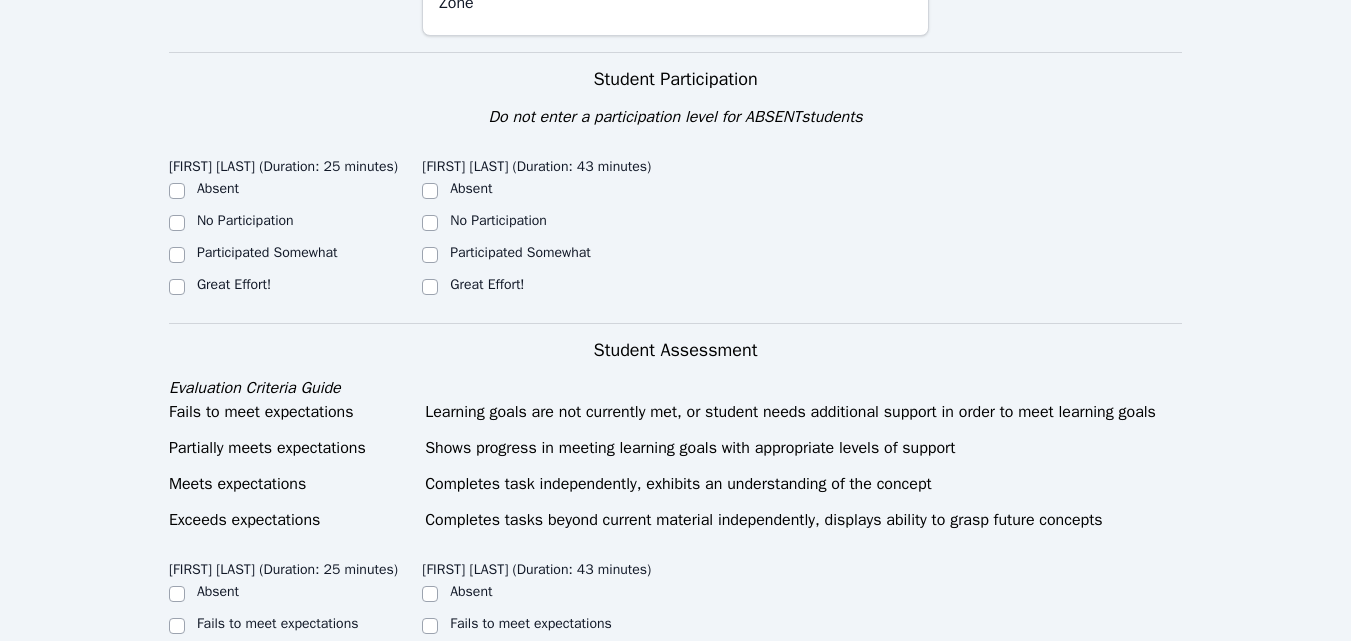 scroll, scrollTop: 400, scrollLeft: 0, axis: vertical 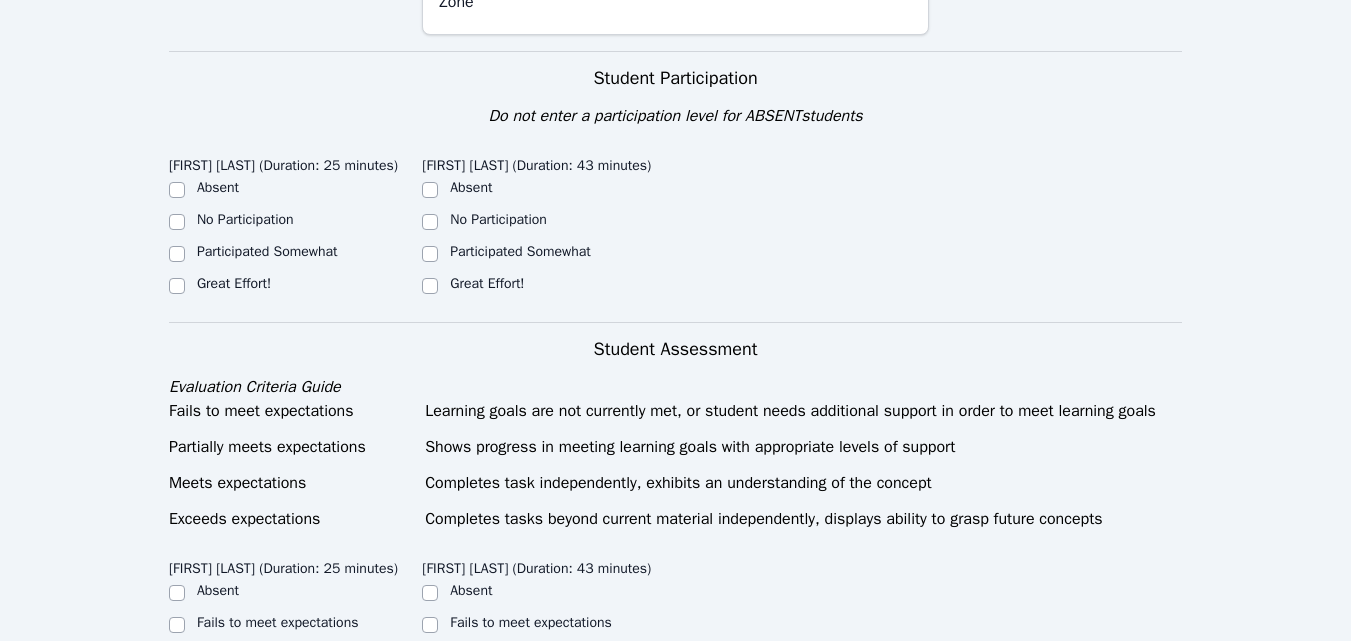 click on "Great Effort!" at bounding box center [234, 283] 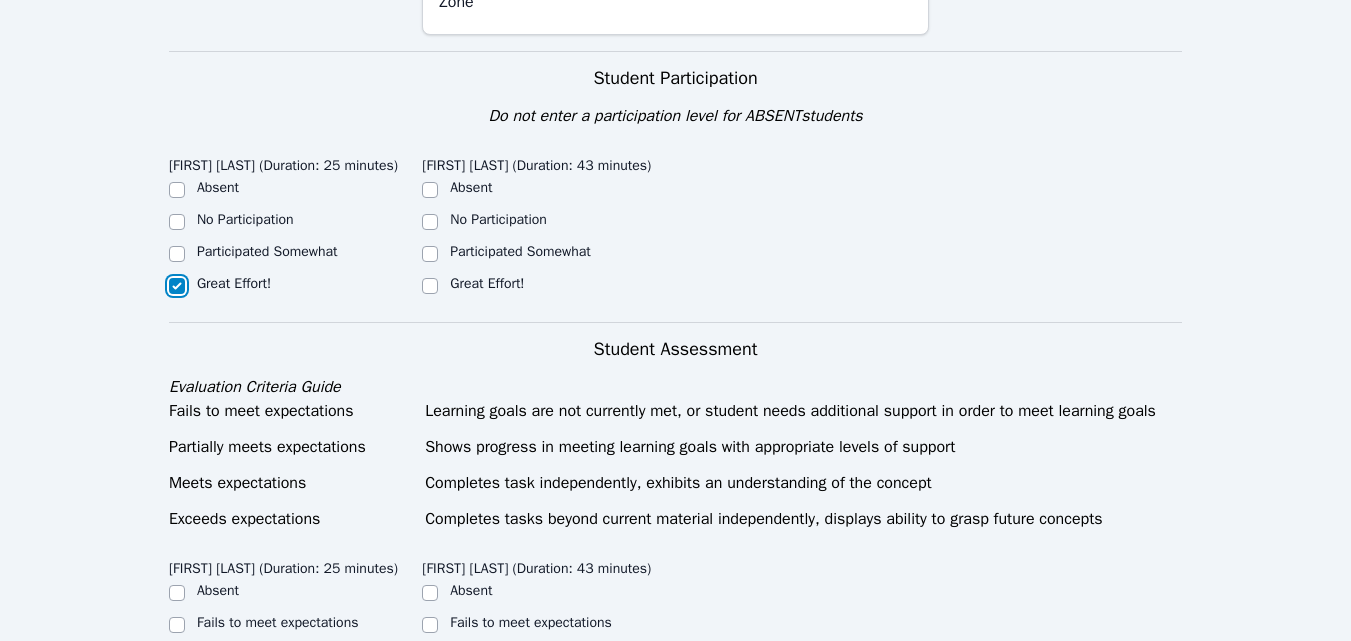 checkbox on "true" 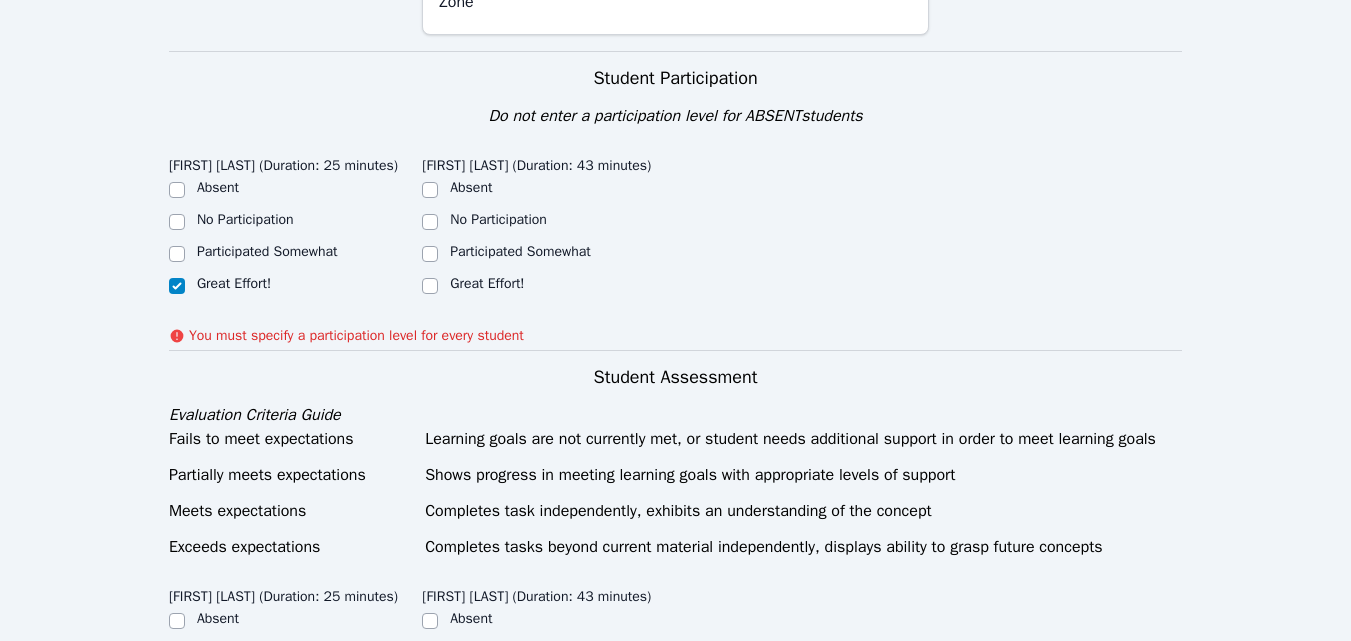 click on "Great Effort!" at bounding box center [487, 283] 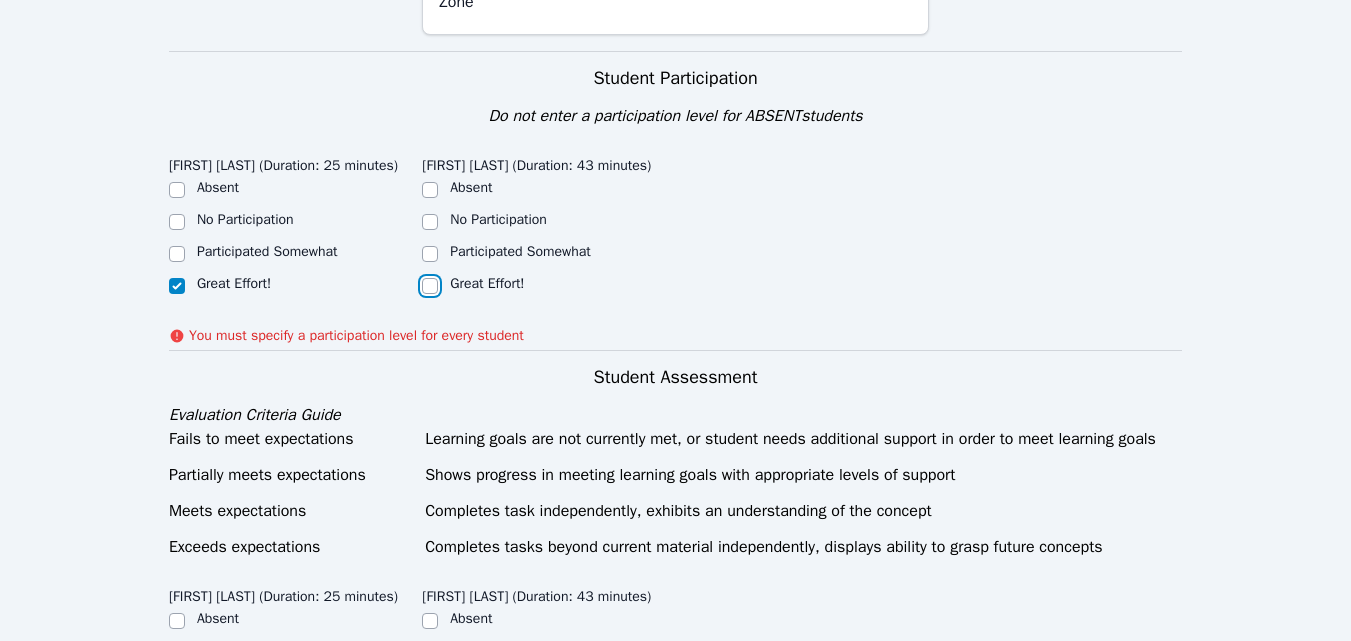 click on "Great Effort!" at bounding box center (430, 286) 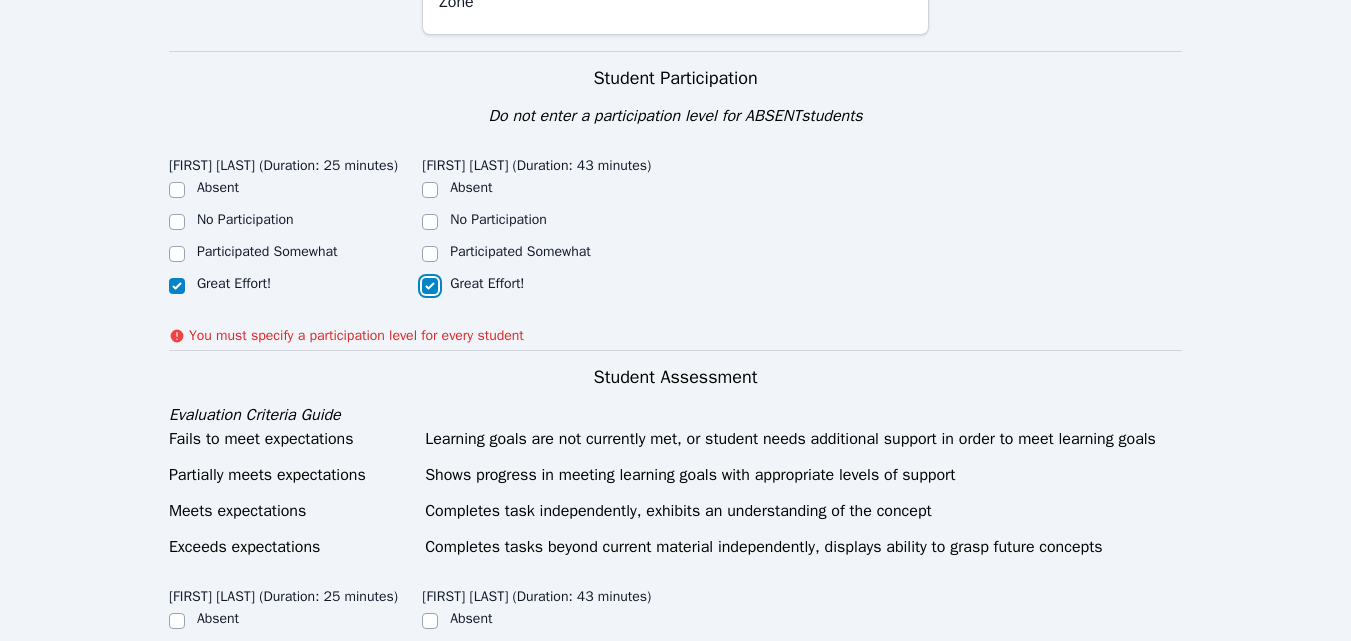 checkbox on "true" 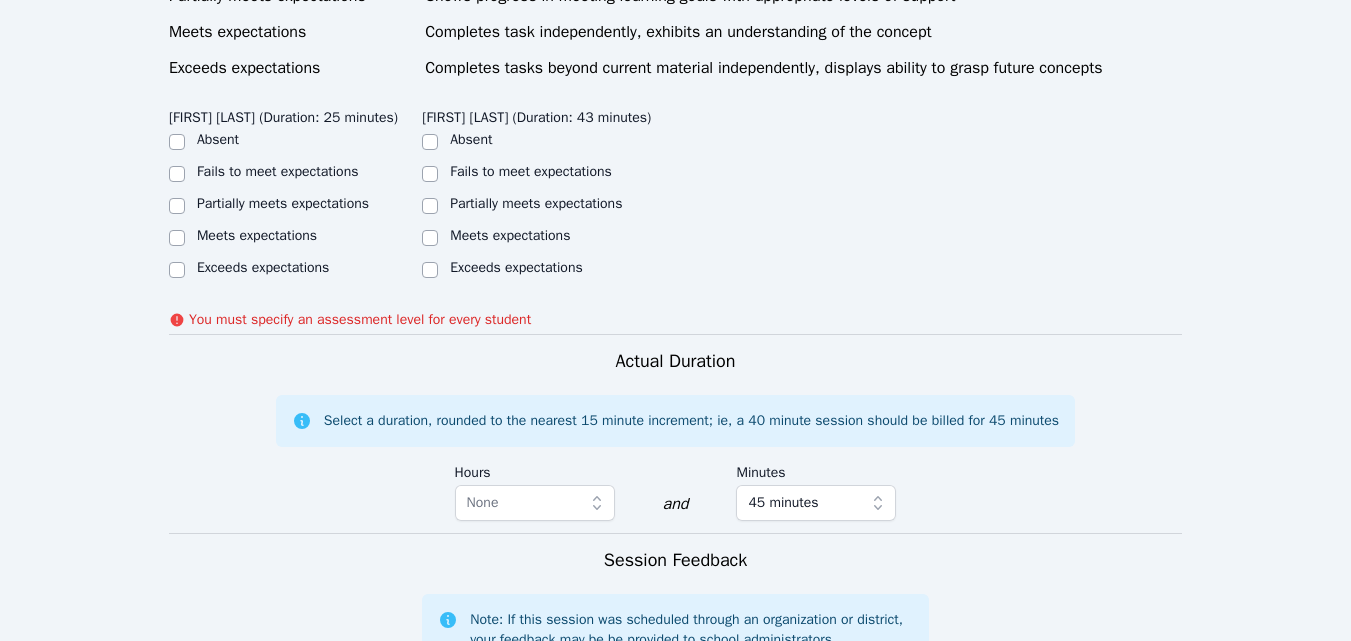 scroll, scrollTop: 900, scrollLeft: 0, axis: vertical 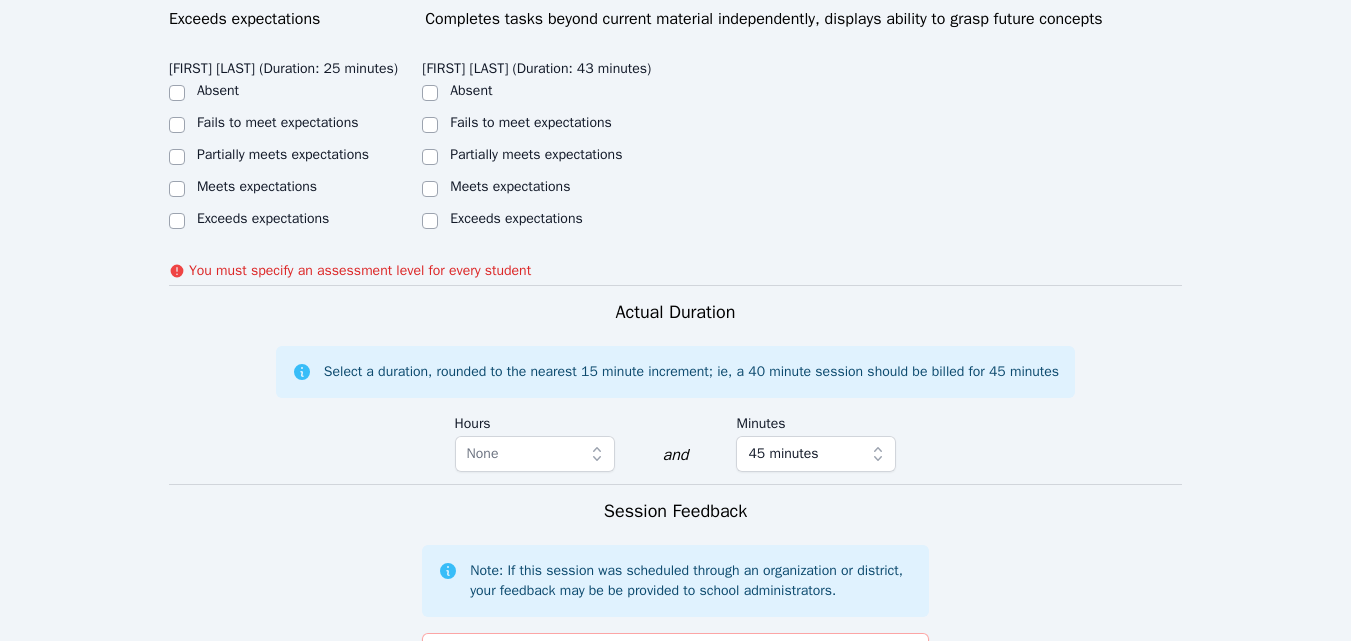 click on "Partially meets expectations" at bounding box center (283, 154) 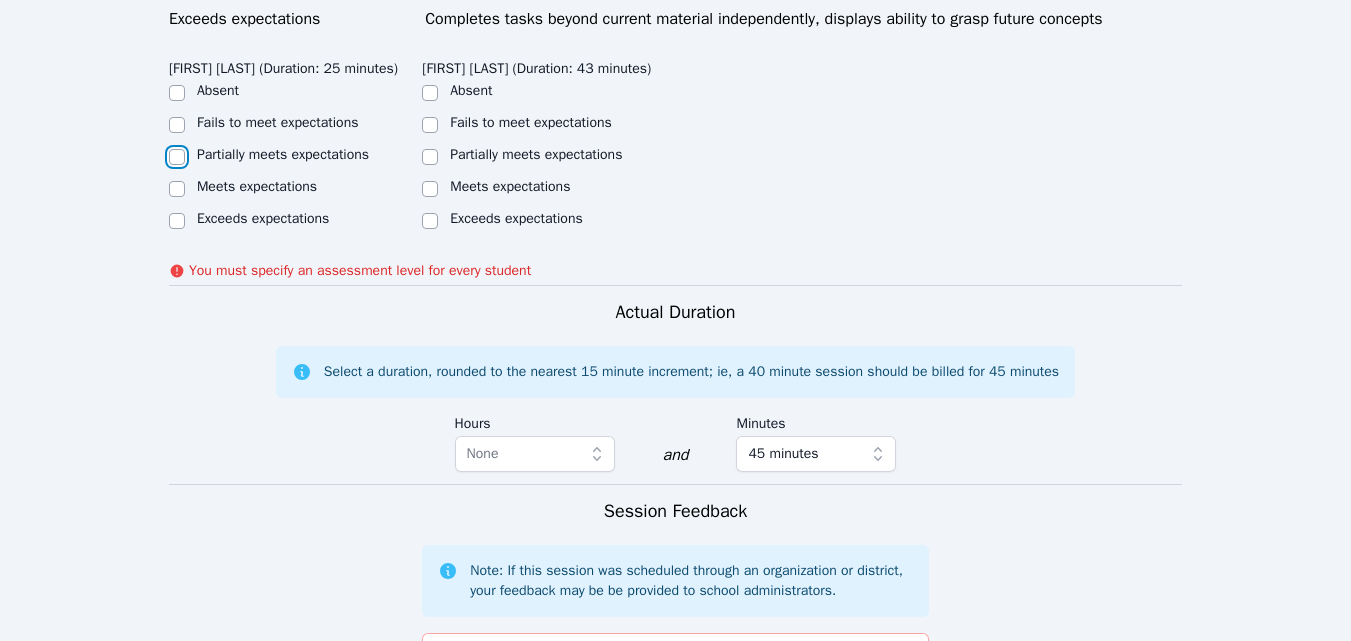 click on "Partially meets expectations" at bounding box center [177, 157] 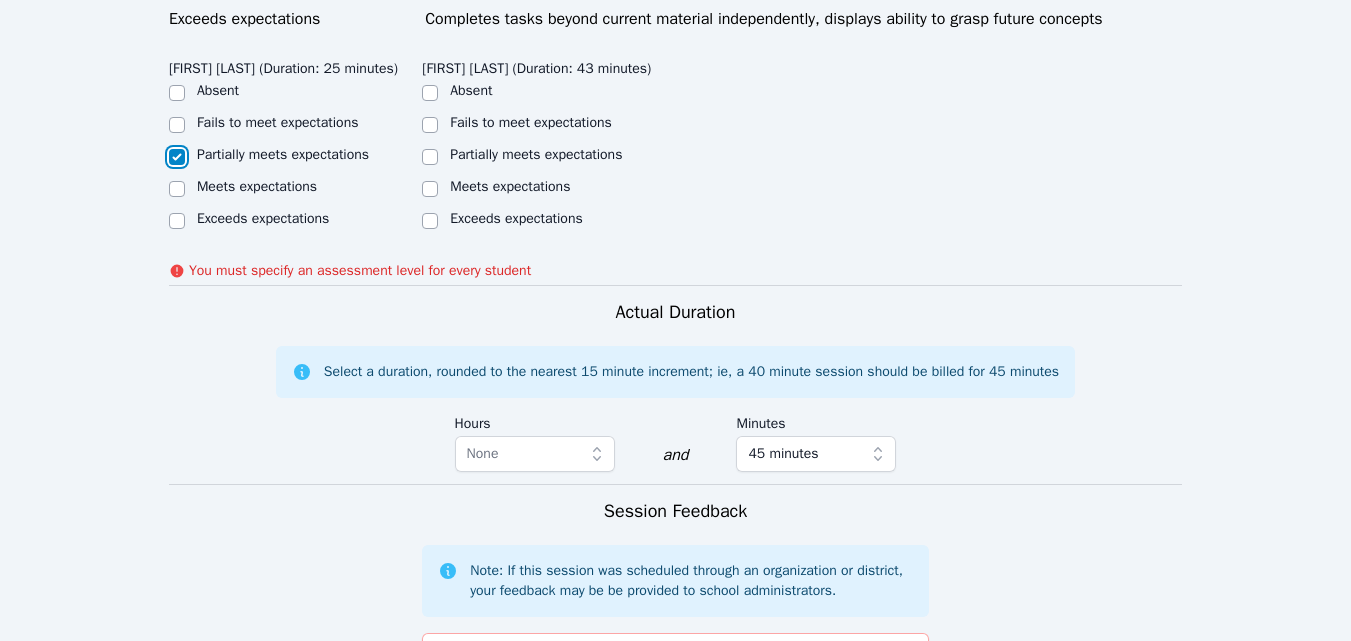 checkbox on "true" 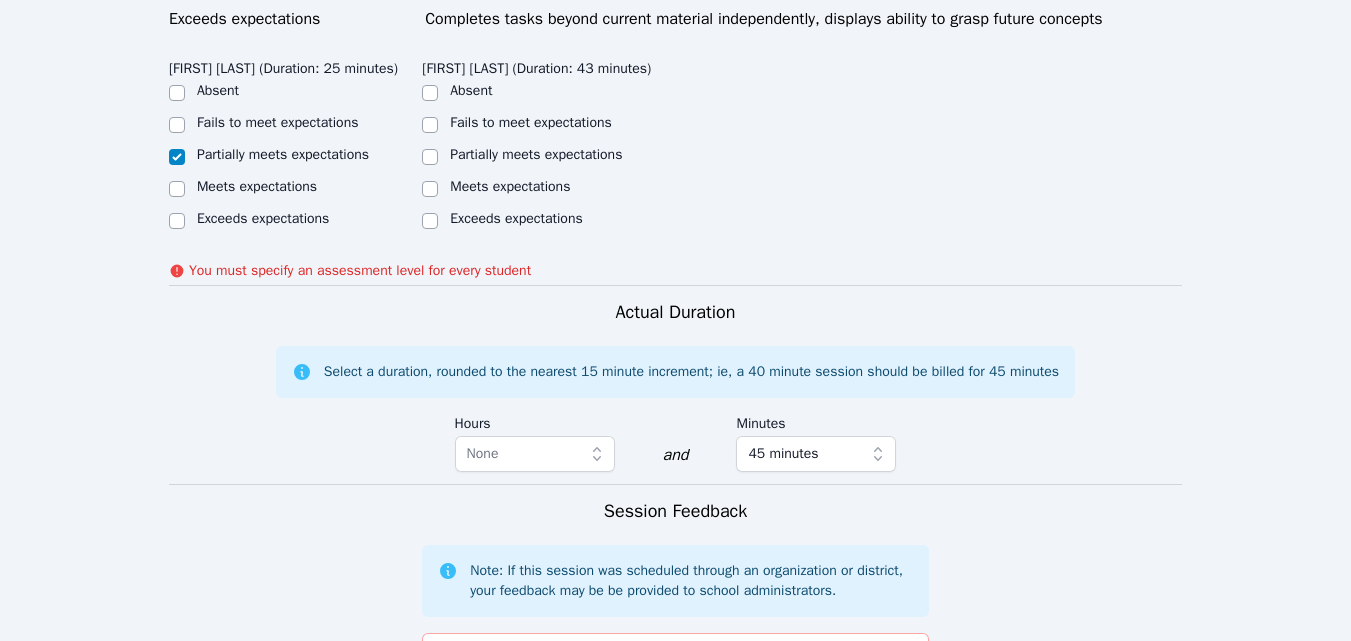 click on "Partially meets expectations" at bounding box center [536, 154] 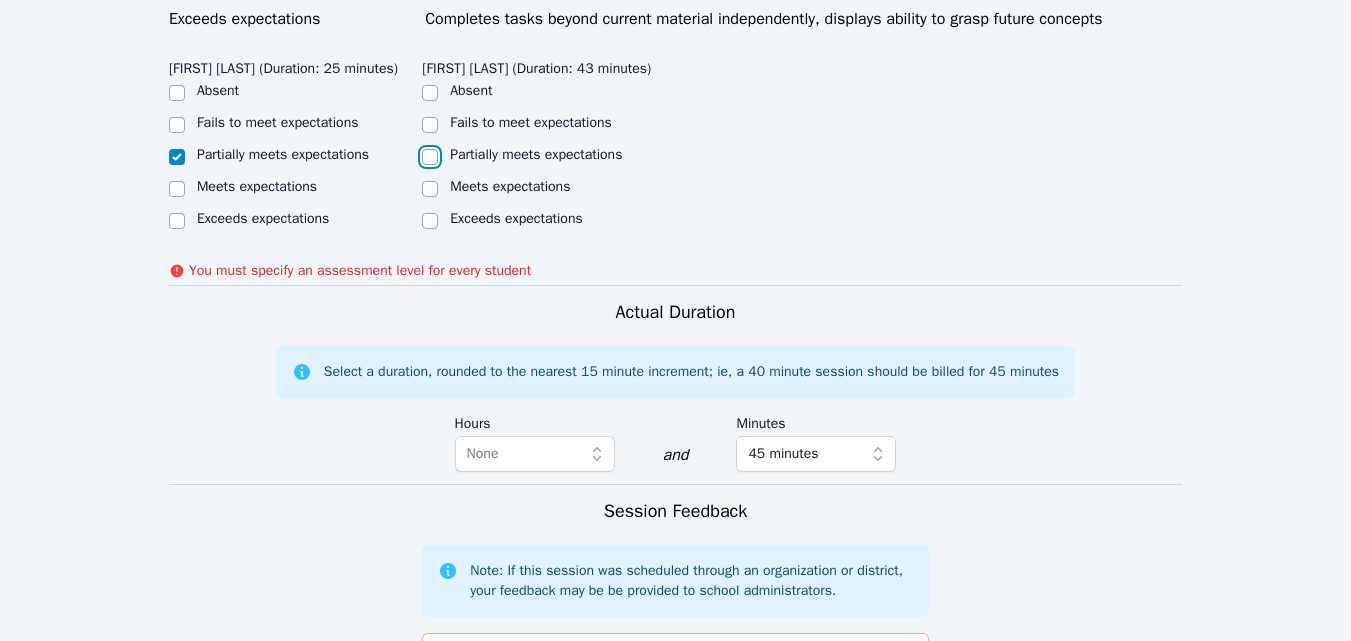 click on "Partially meets expectations" at bounding box center (430, 157) 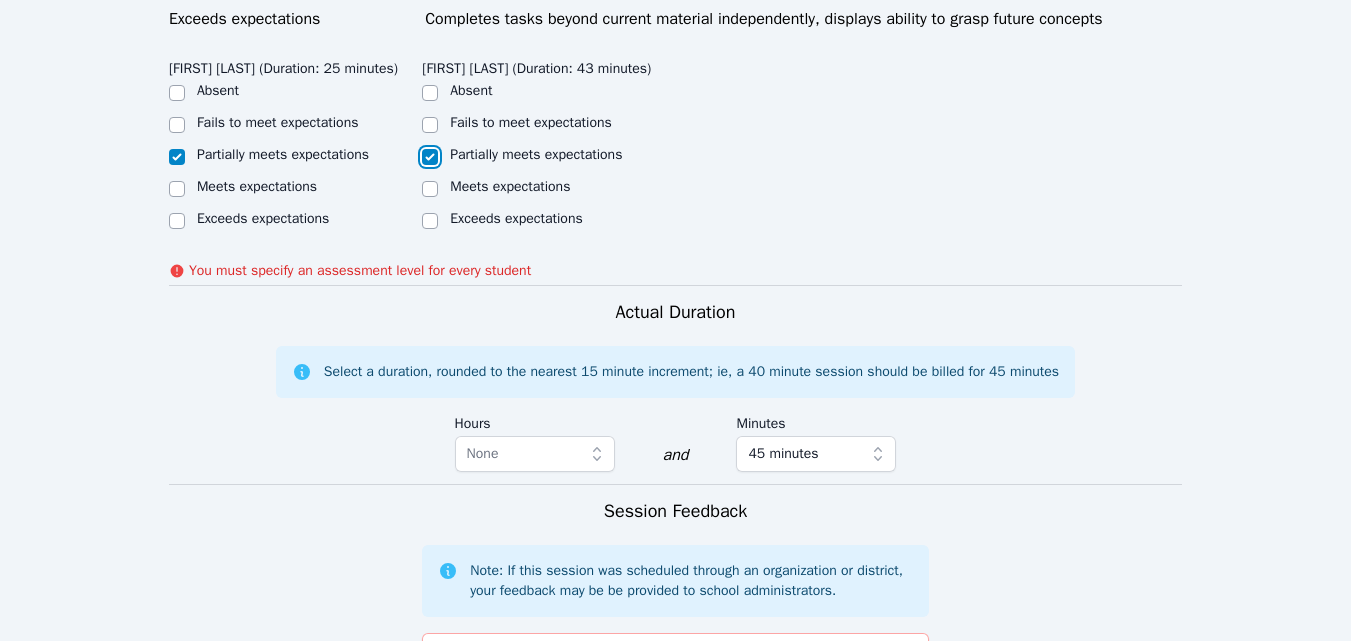 checkbox on "true" 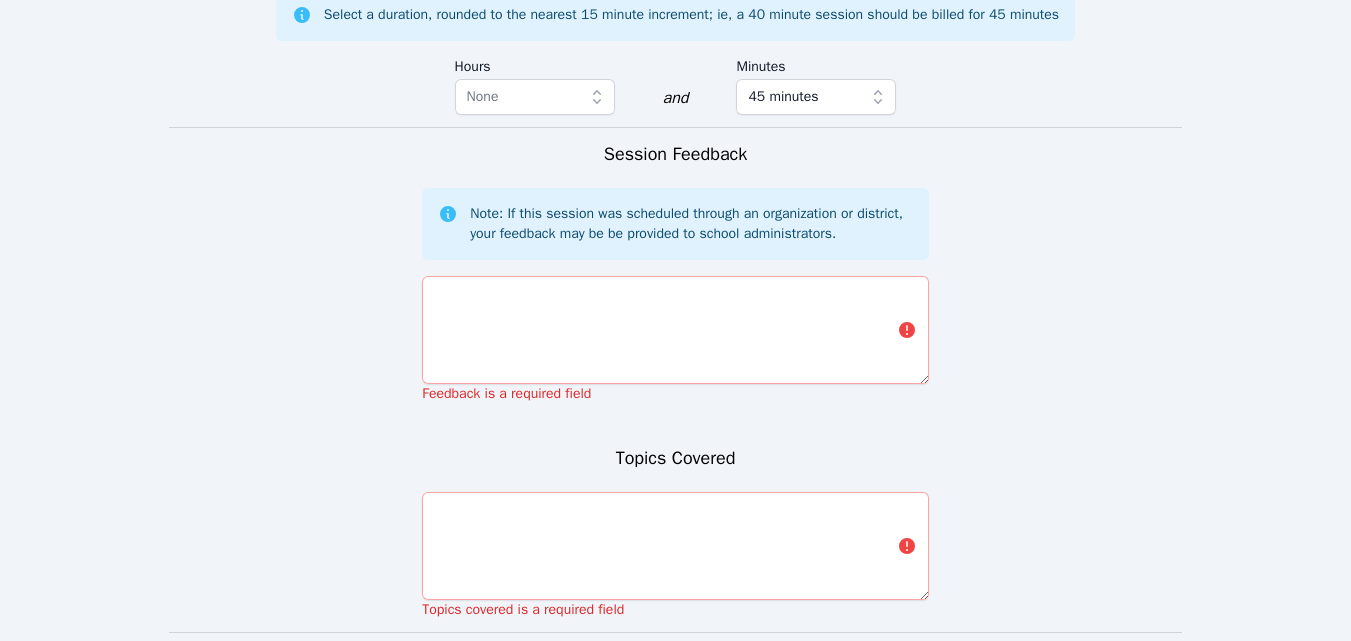 scroll, scrollTop: 1421, scrollLeft: 0, axis: vertical 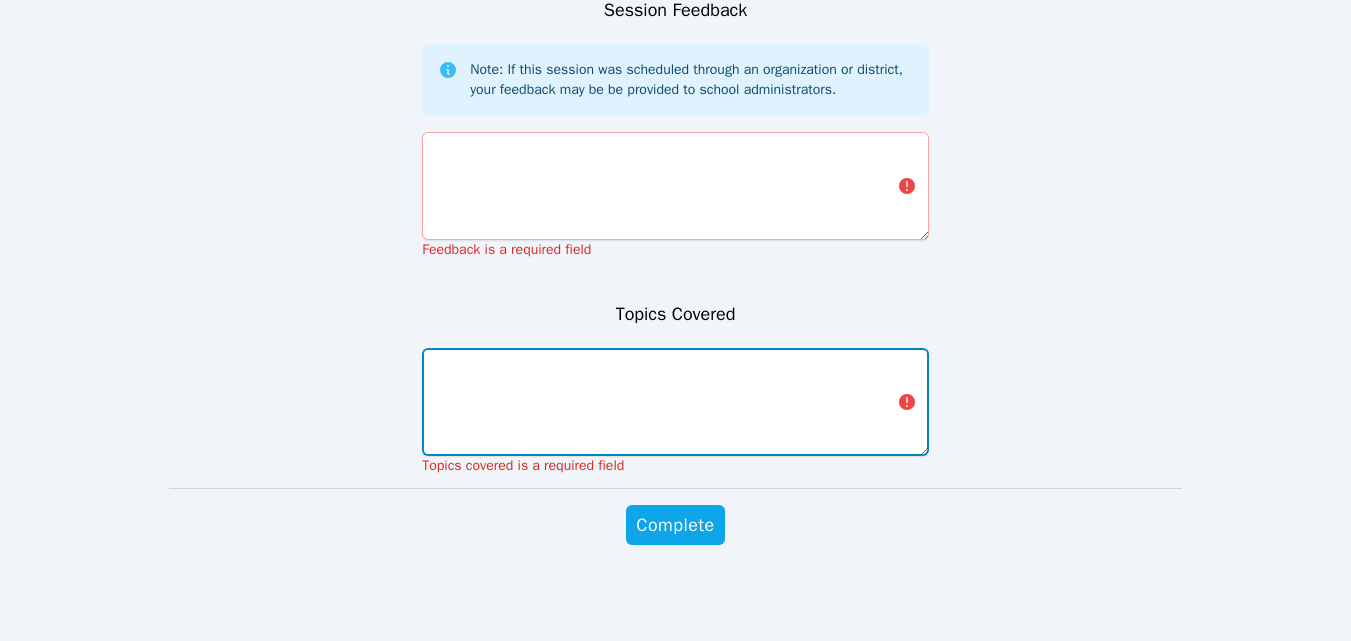click at bounding box center [675, 402] 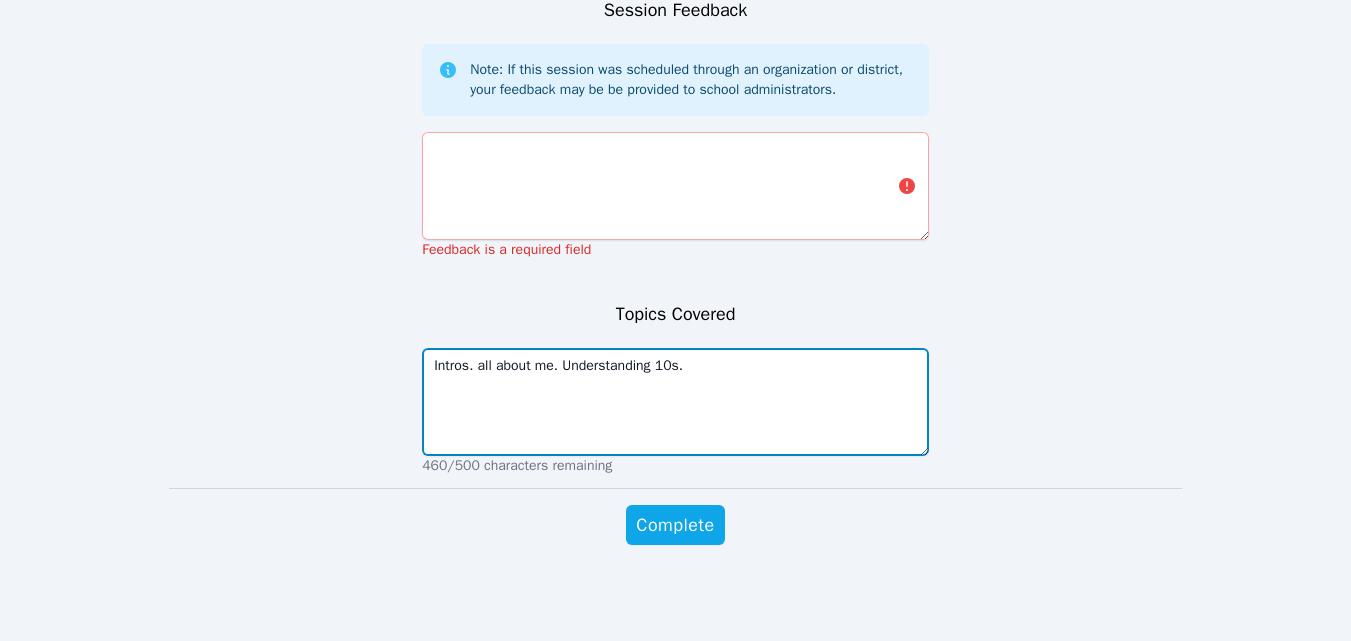 type on "Intros. all about me. Understanding 10s." 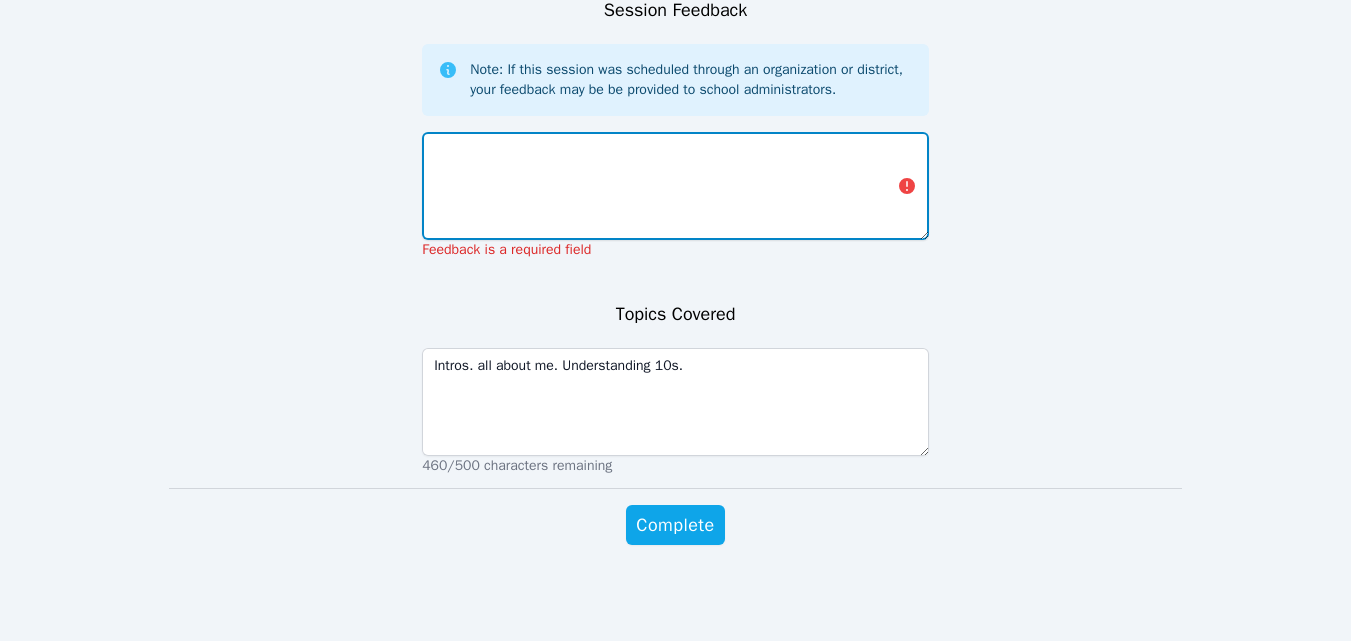 click at bounding box center [675, 186] 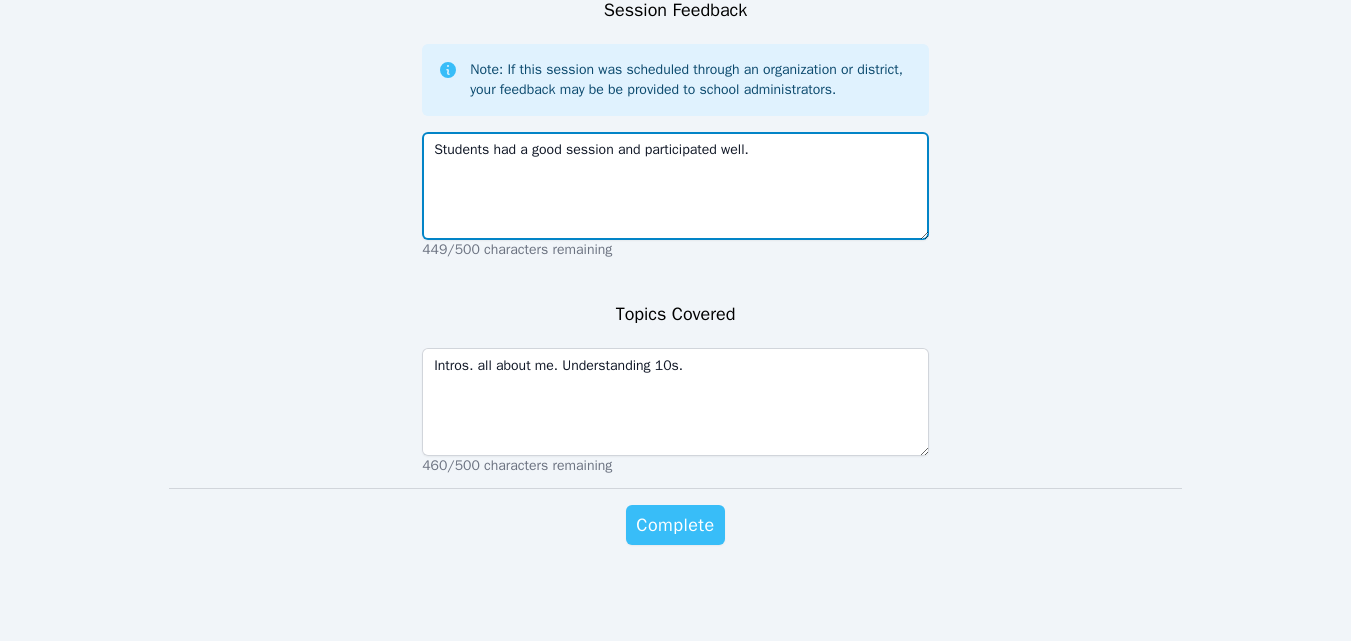 type on "Students had a good session and participated well." 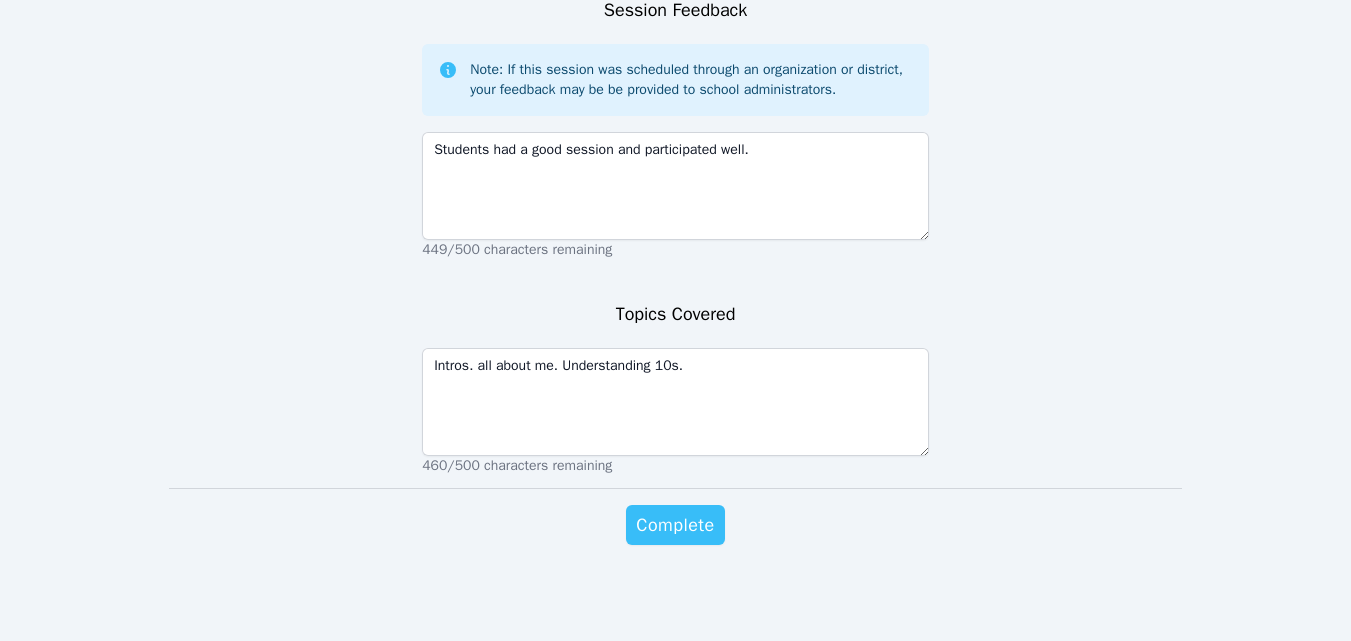 click on "Complete" at bounding box center (675, 525) 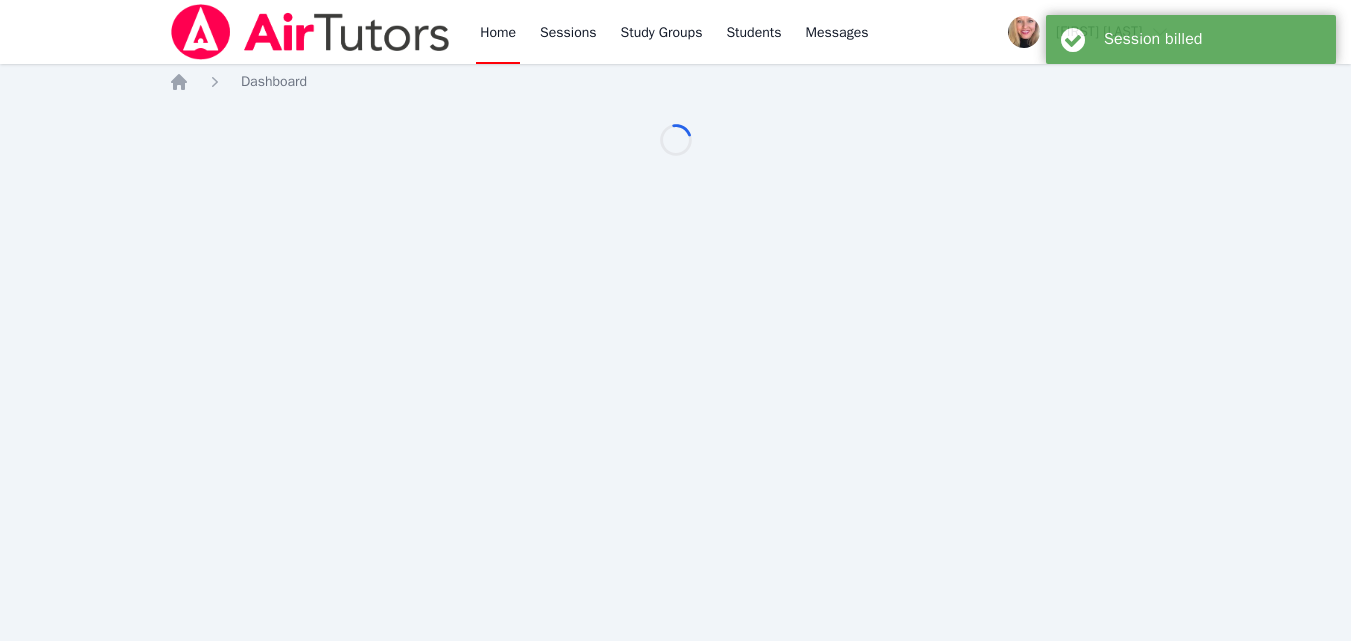 scroll, scrollTop: 0, scrollLeft: 0, axis: both 